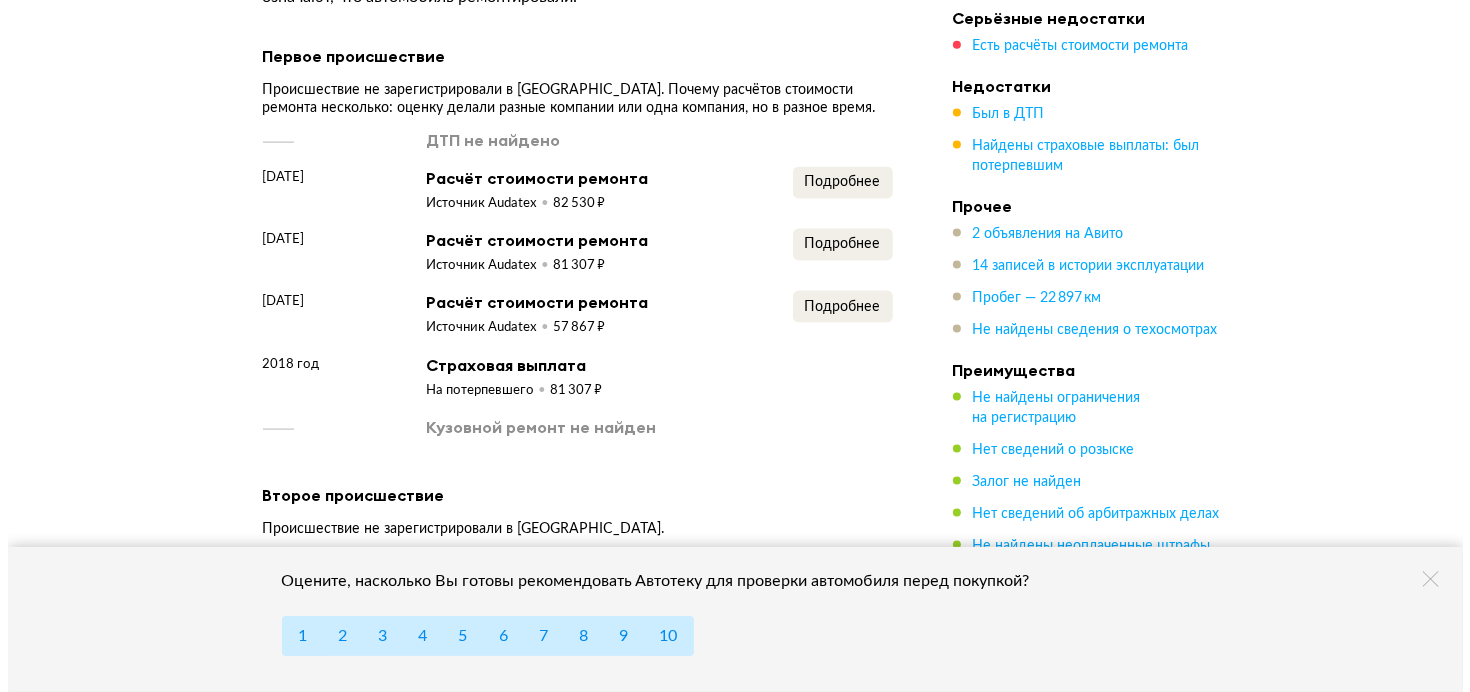 scroll, scrollTop: 2666, scrollLeft: 0, axis: vertical 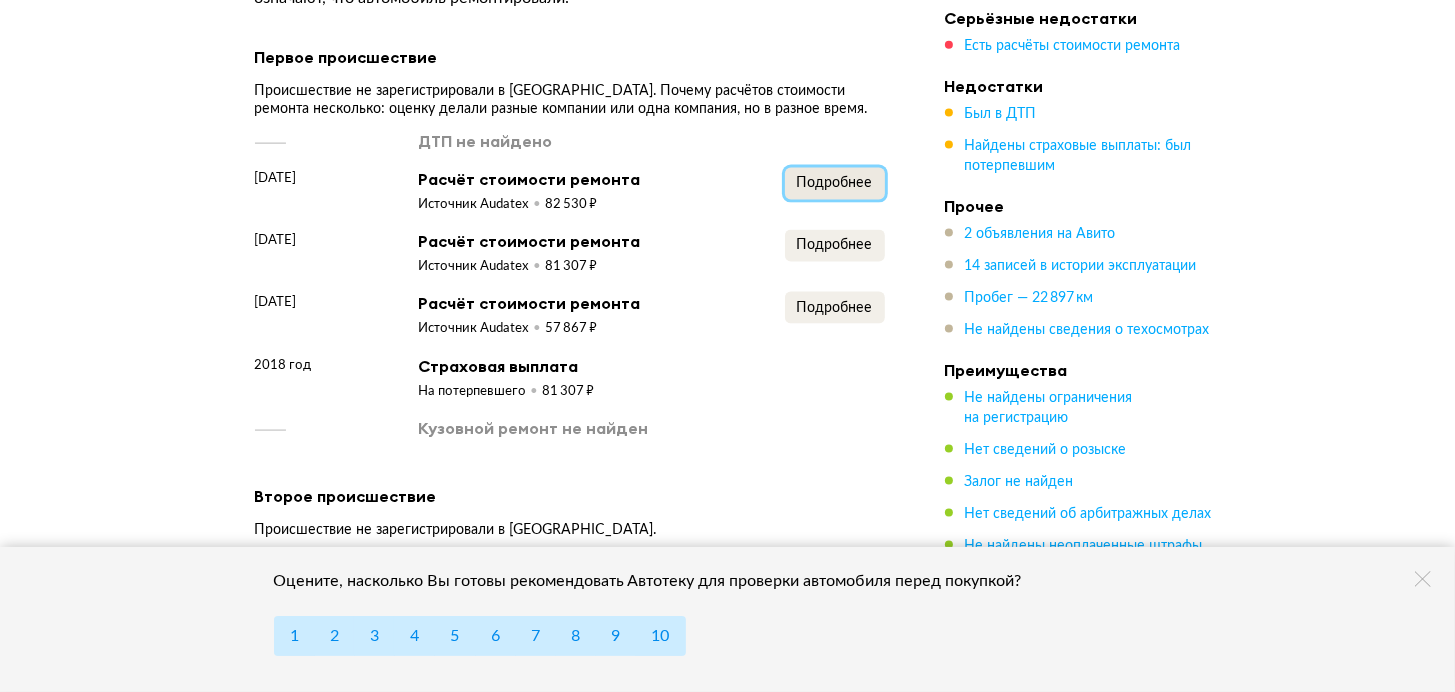 click on "Подробнее" at bounding box center [835, 183] 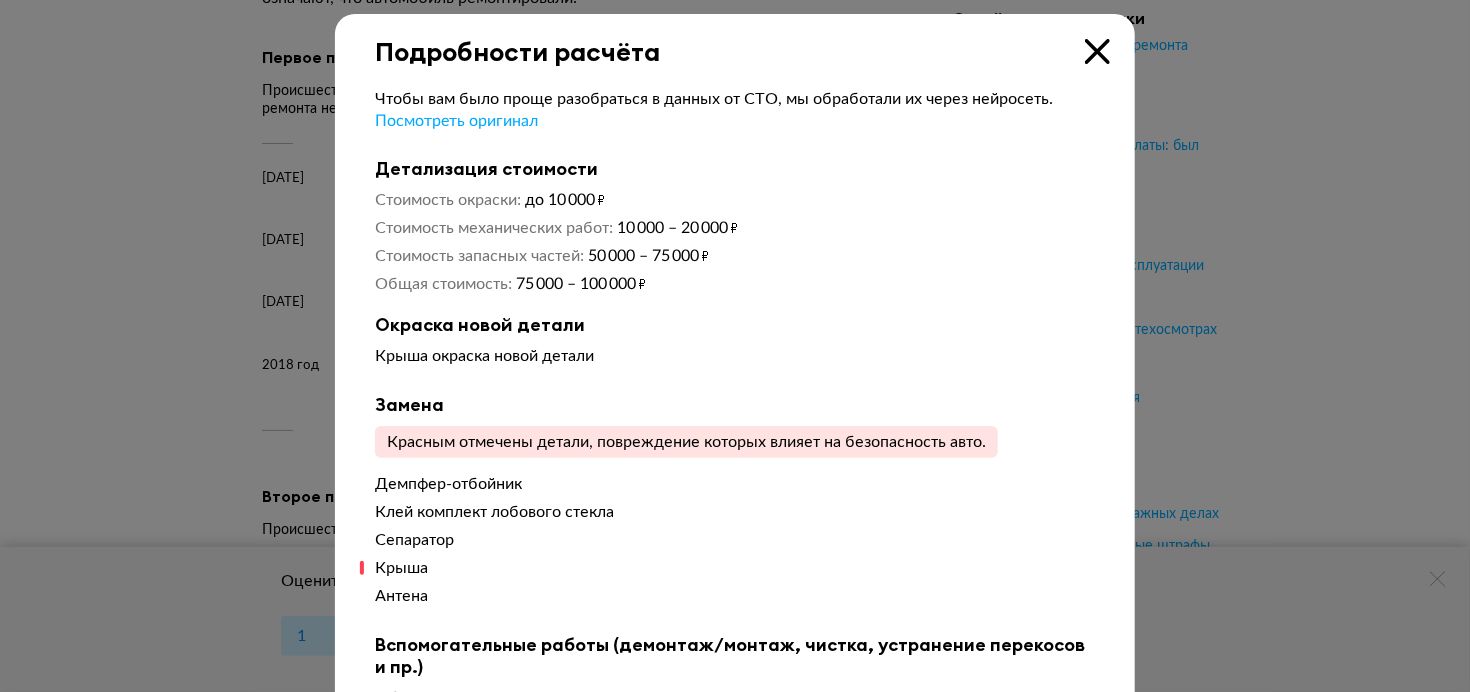 scroll, scrollTop: 0, scrollLeft: 0, axis: both 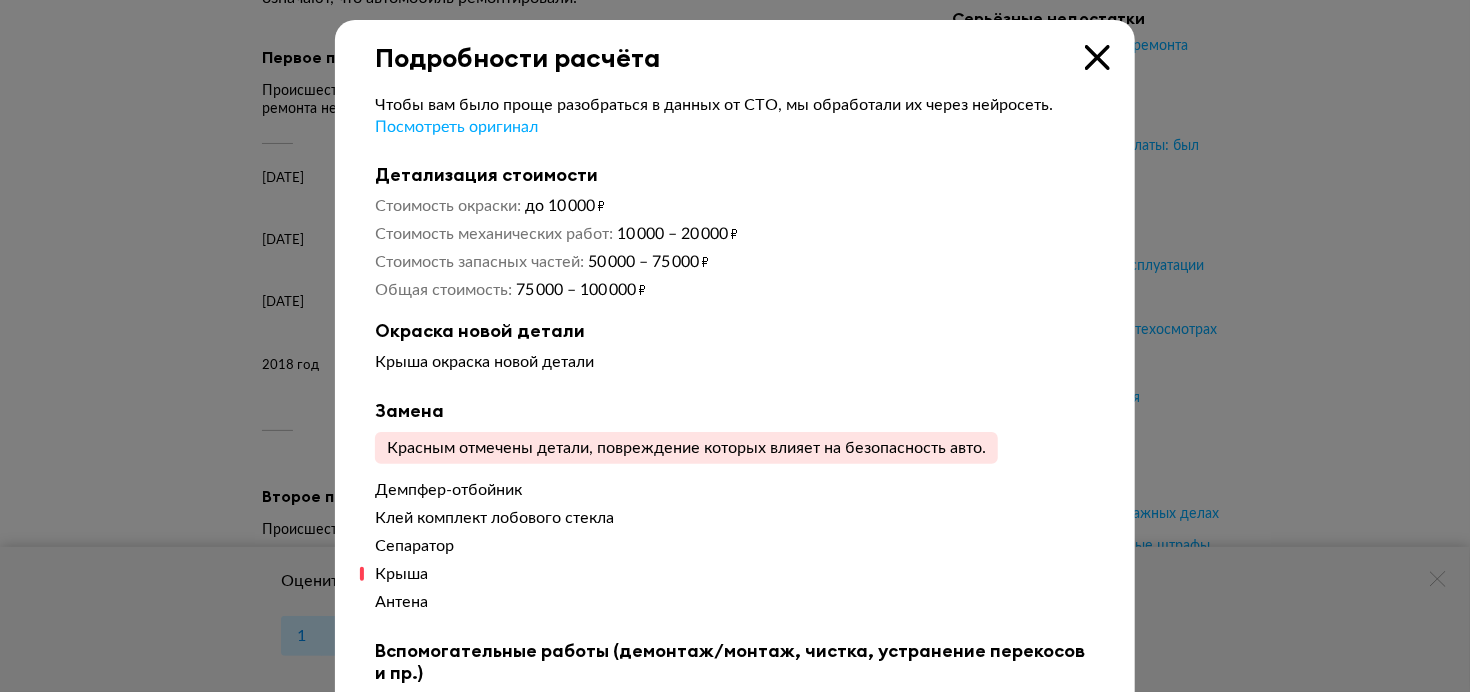 click at bounding box center (1097, 57) 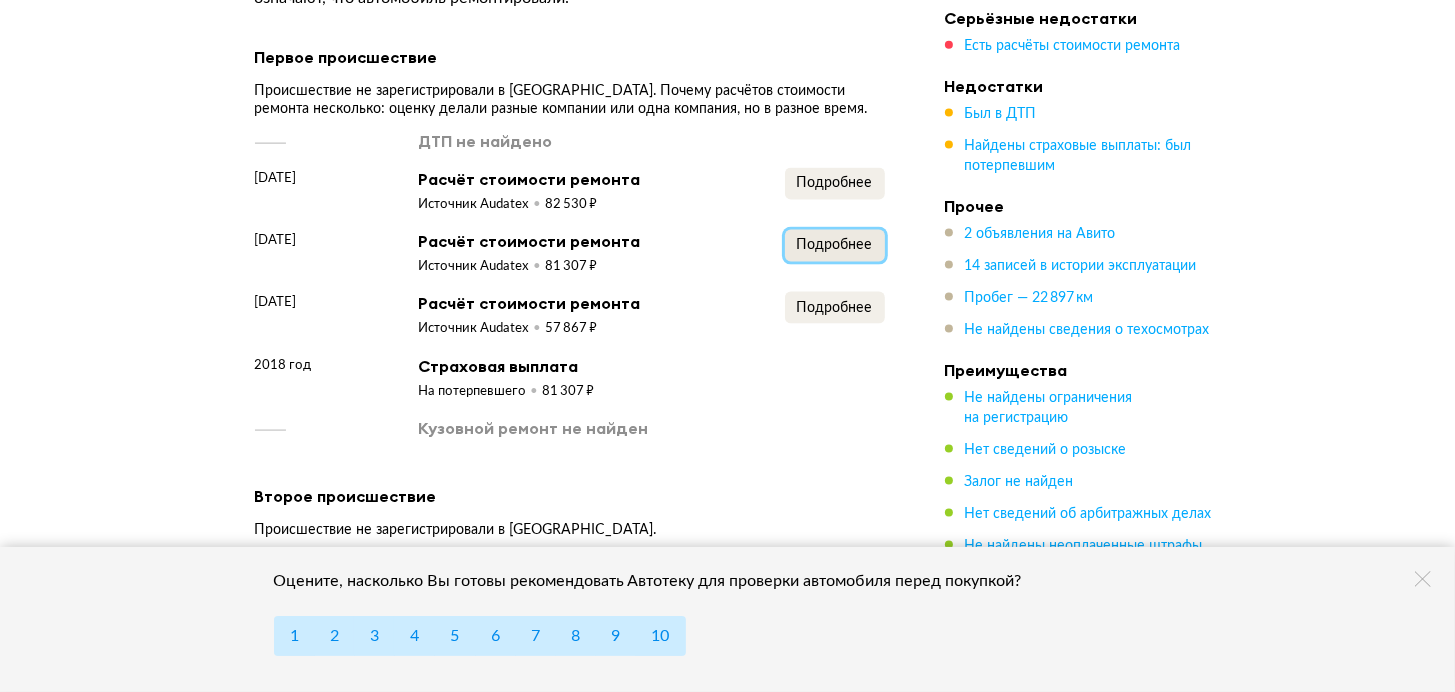 click on "Подробнее" at bounding box center (835, 245) 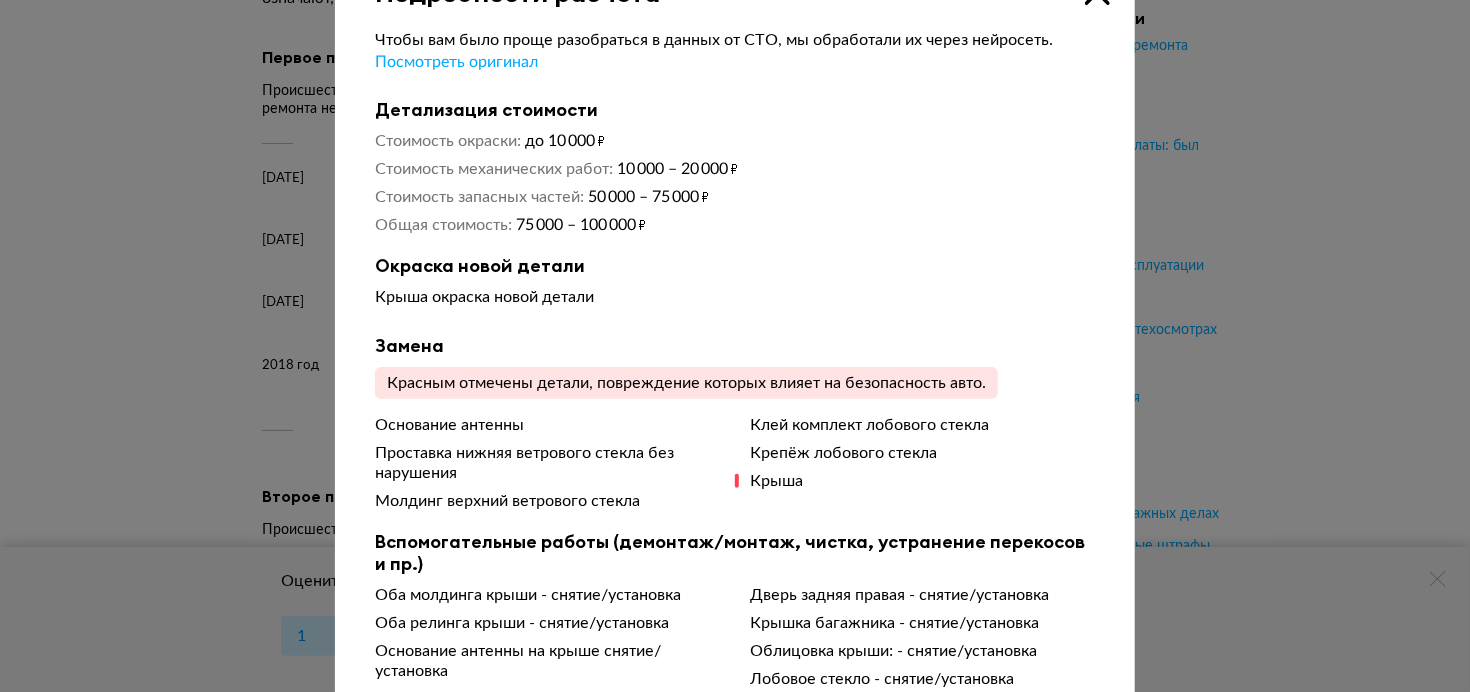 scroll, scrollTop: 232, scrollLeft: 0, axis: vertical 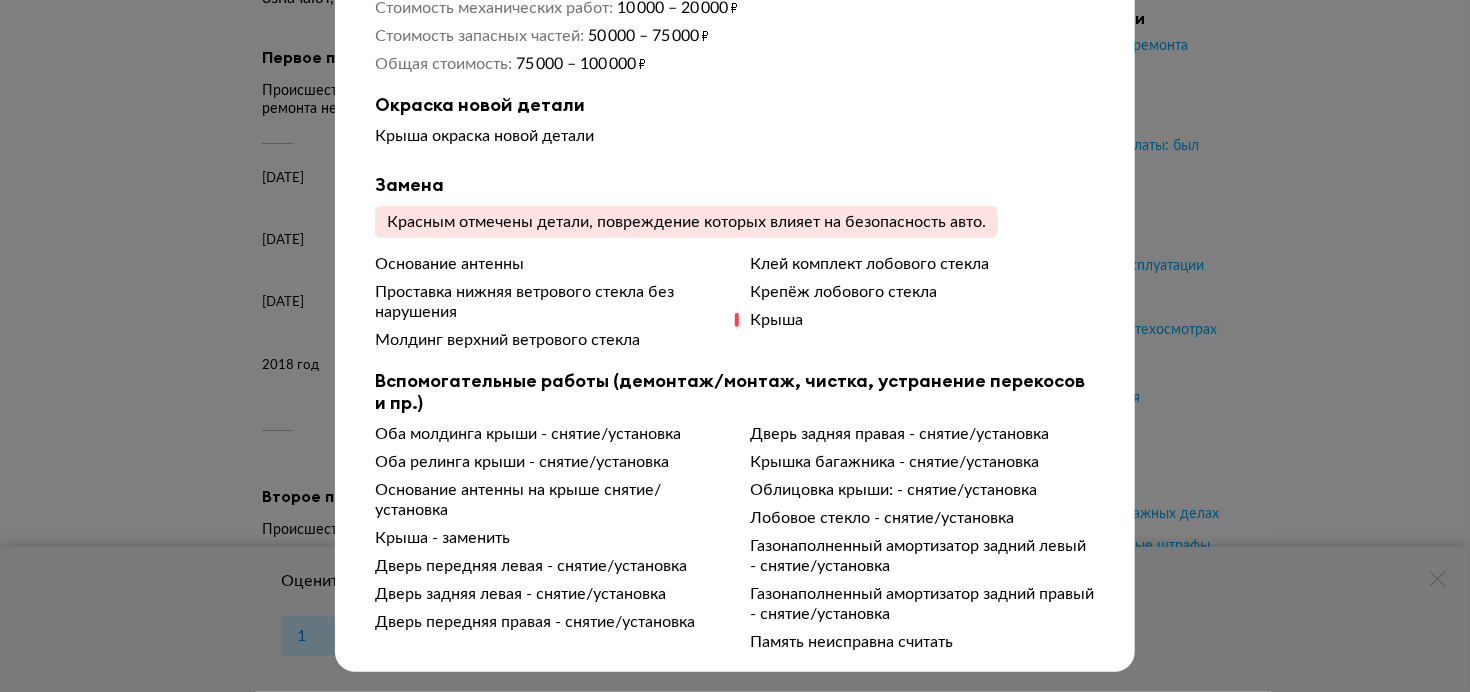 click at bounding box center [735, 120] 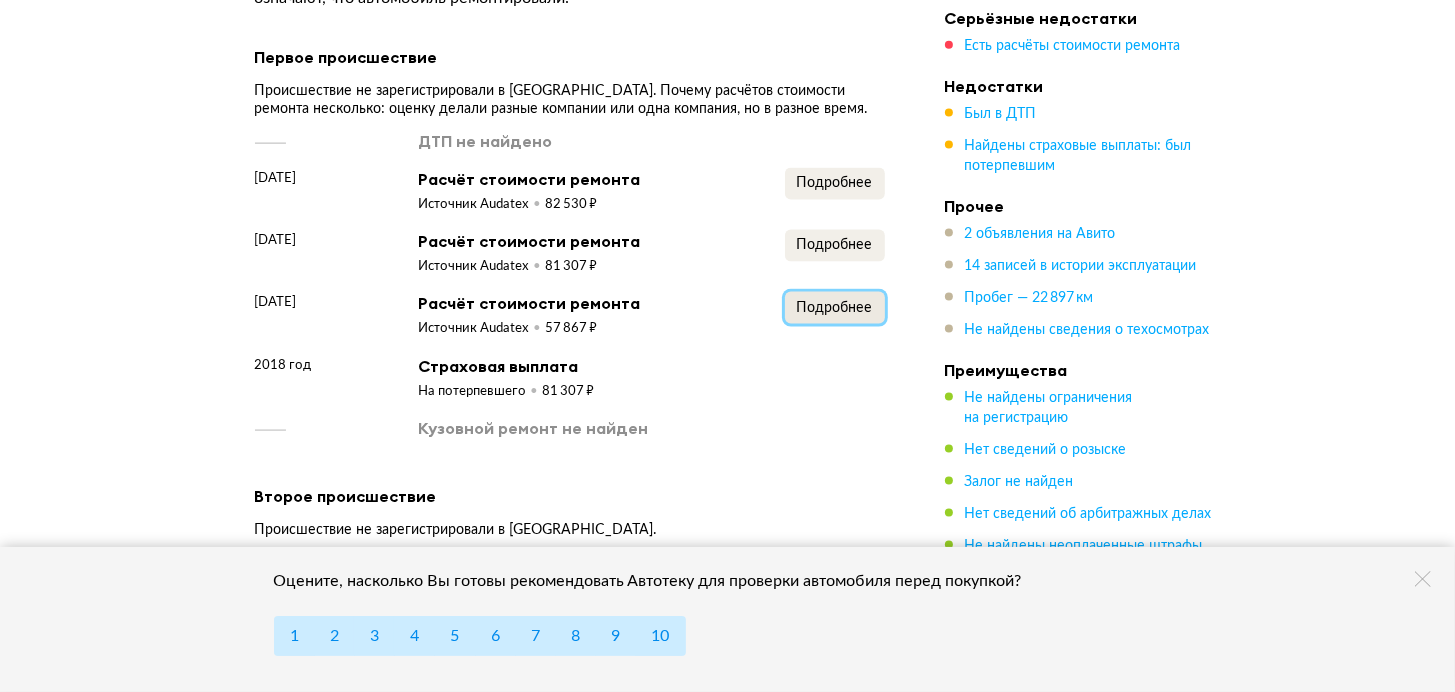 click on "Подробнее" at bounding box center [835, 308] 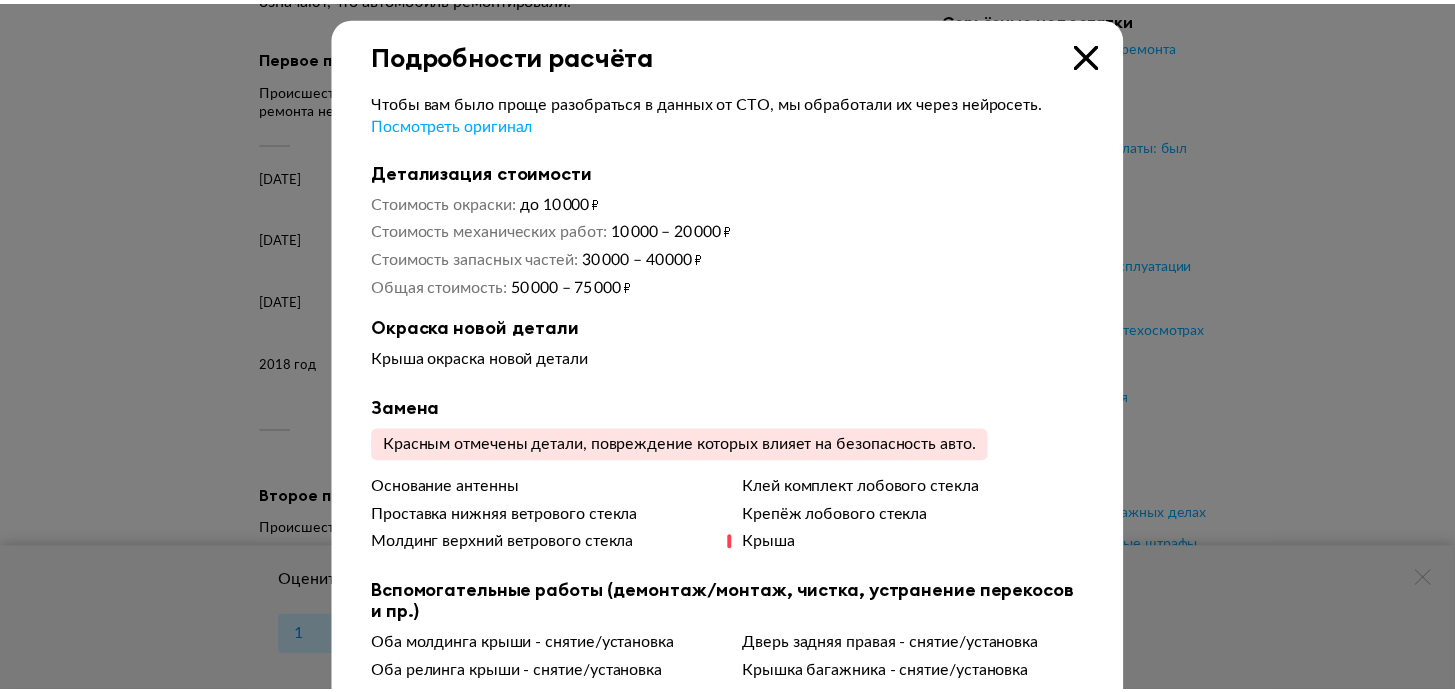 scroll, scrollTop: 0, scrollLeft: 0, axis: both 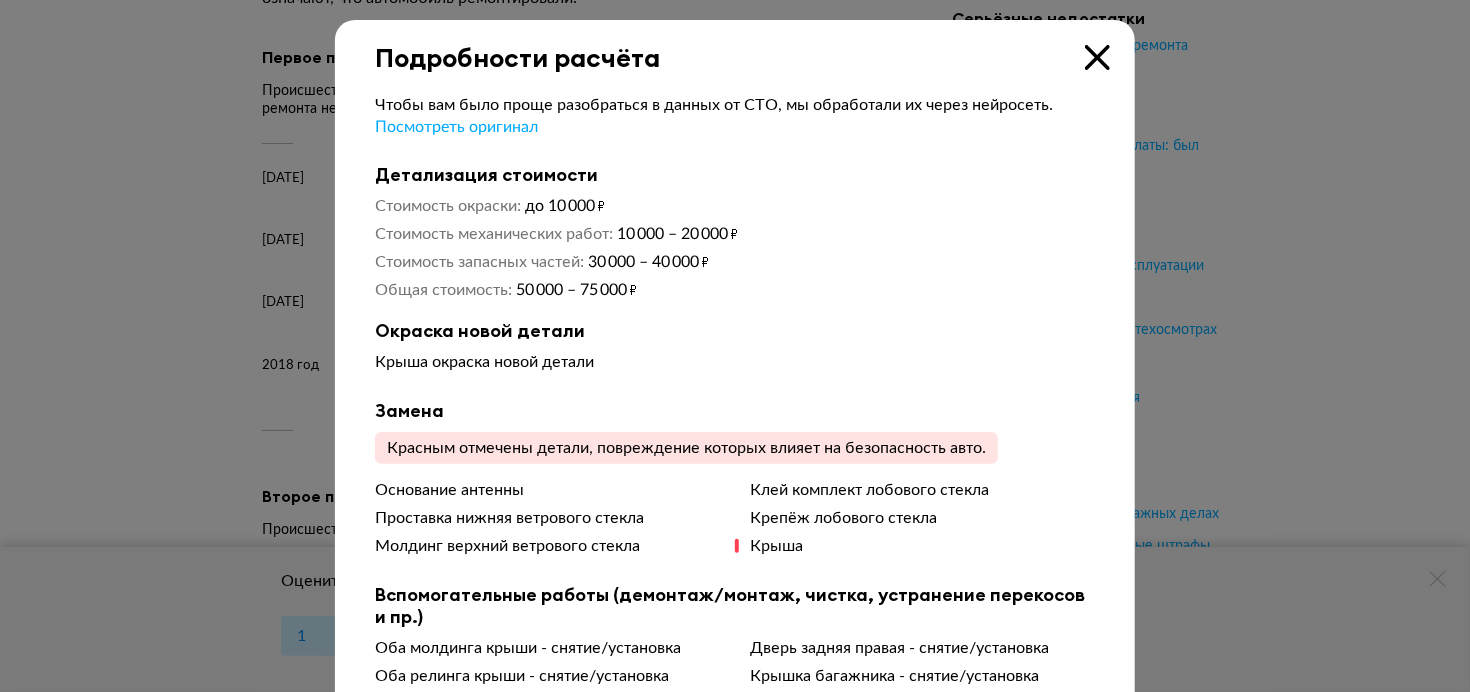 click at bounding box center [1097, 57] 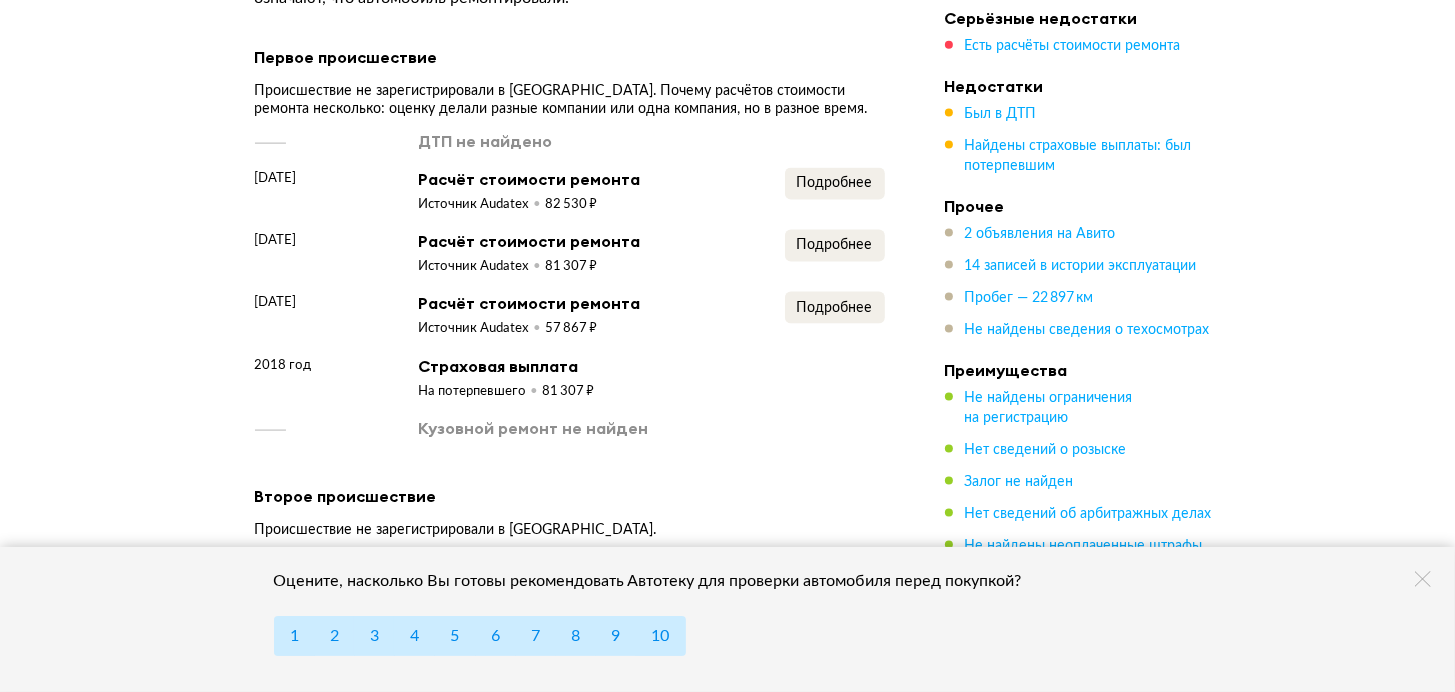 click on "На потерпевшего 81 307 ₽" at bounding box center (507, 389) 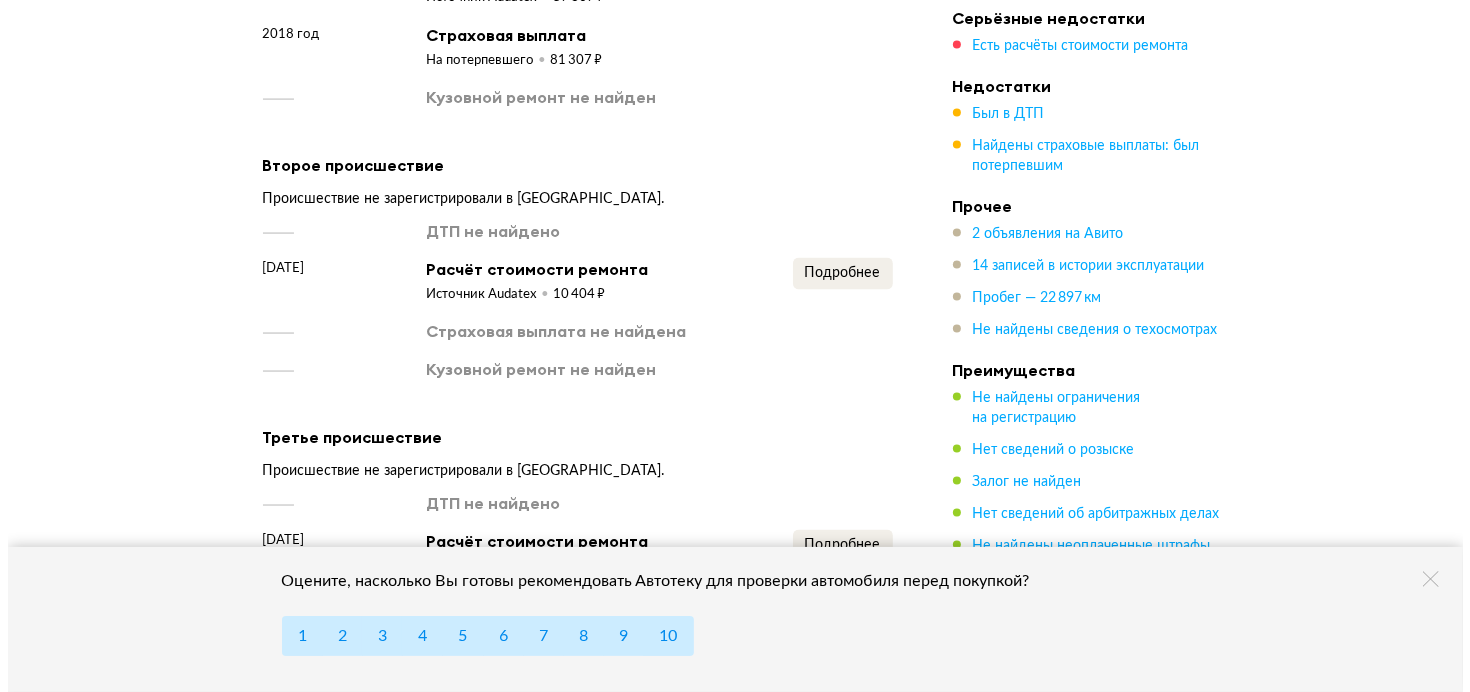 scroll, scrollTop: 3000, scrollLeft: 0, axis: vertical 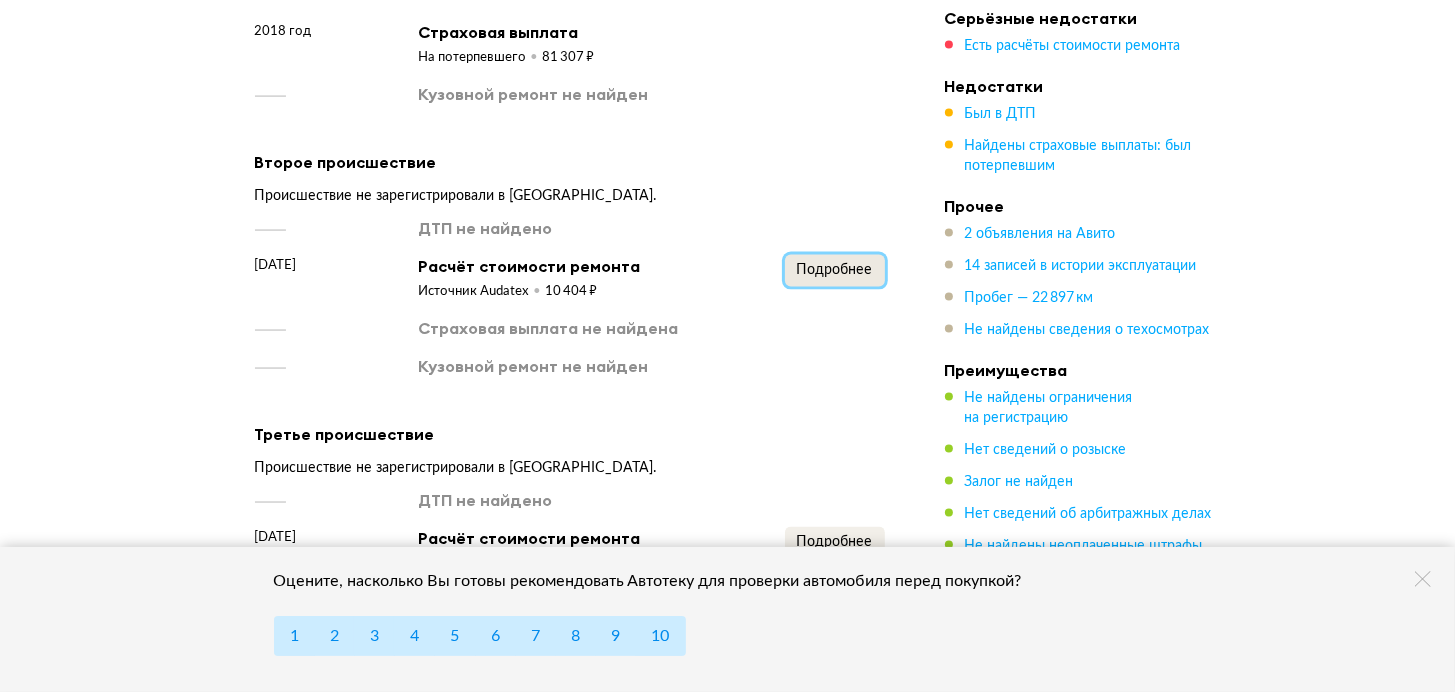 click on "Подробнее" at bounding box center [835, 271] 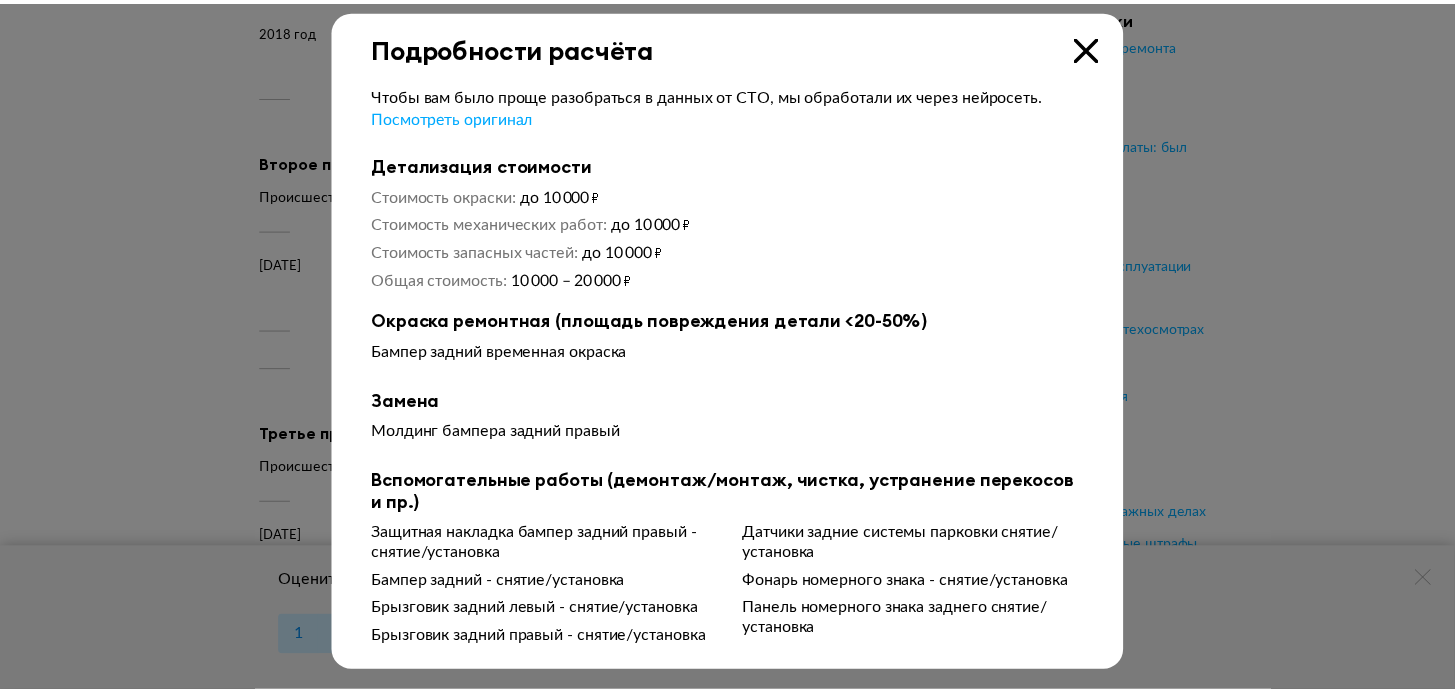 scroll, scrollTop: 32, scrollLeft: 0, axis: vertical 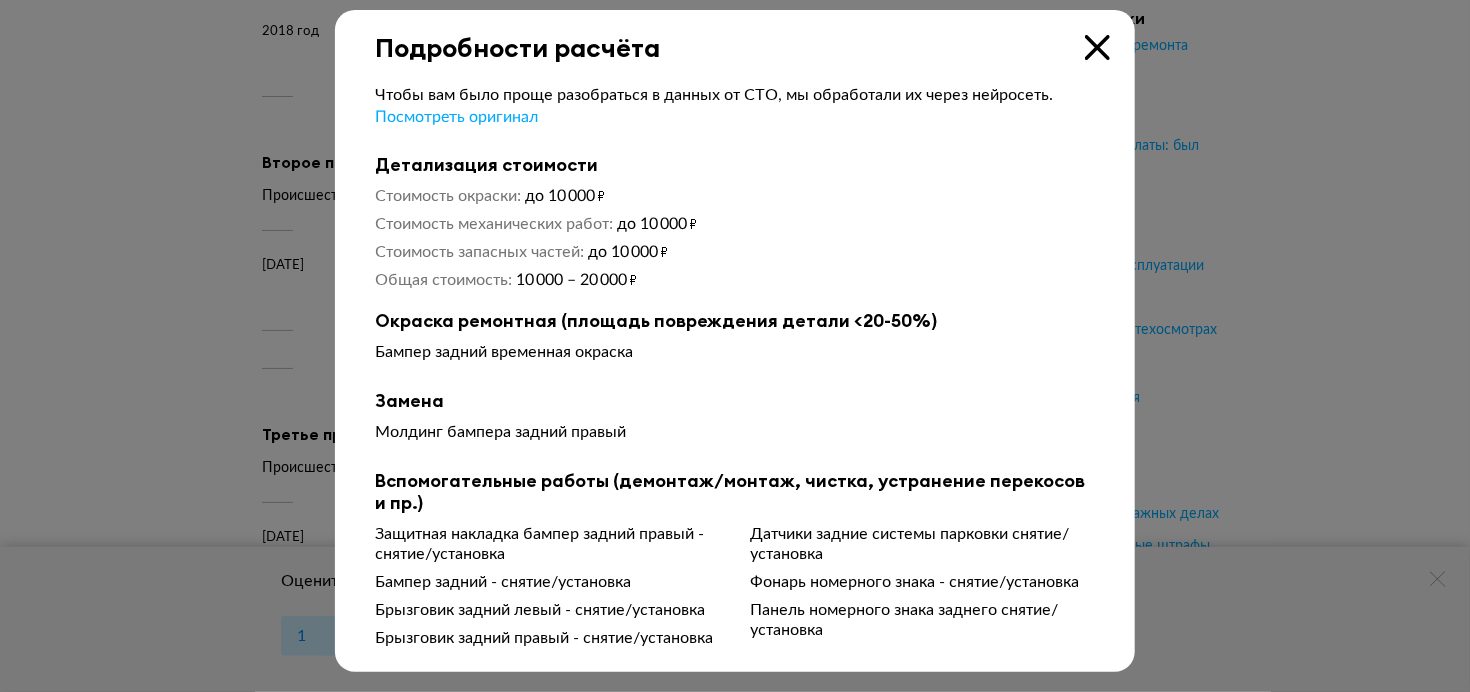 click at bounding box center [1097, 47] 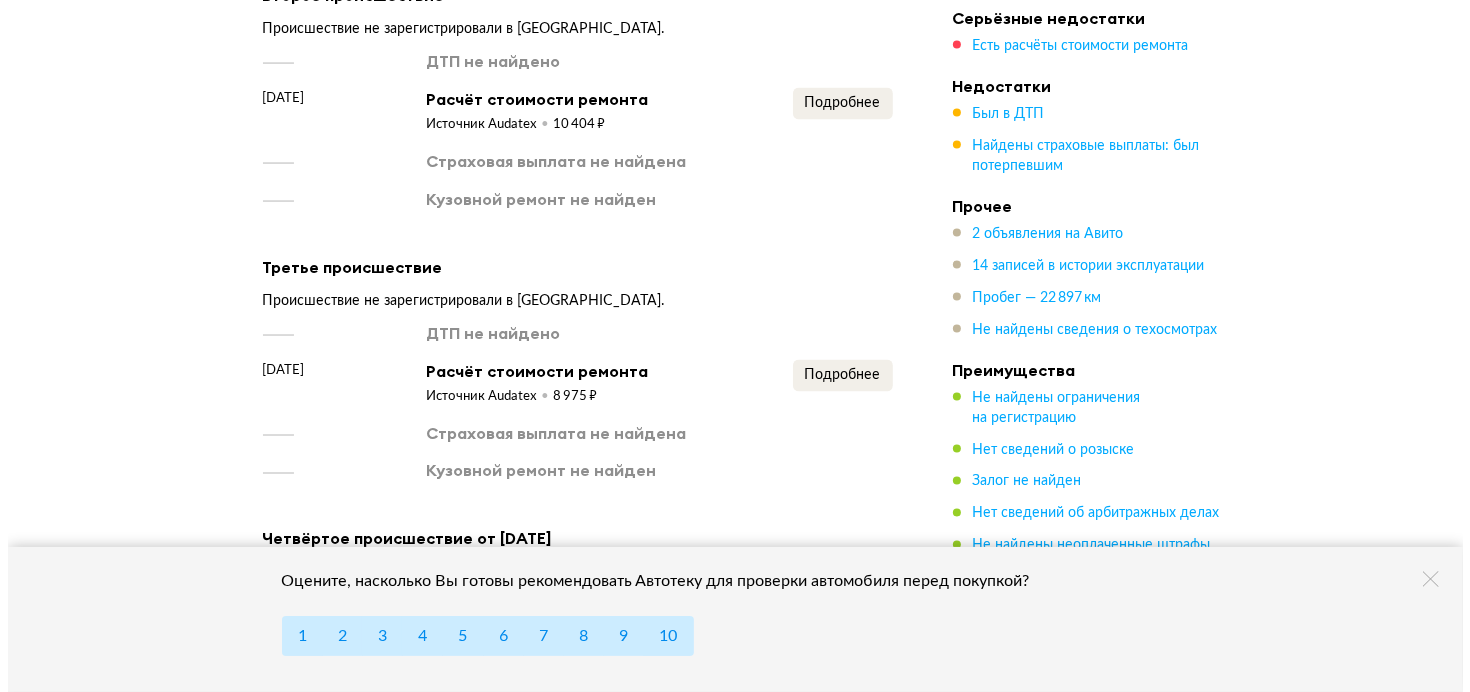 scroll, scrollTop: 3166, scrollLeft: 0, axis: vertical 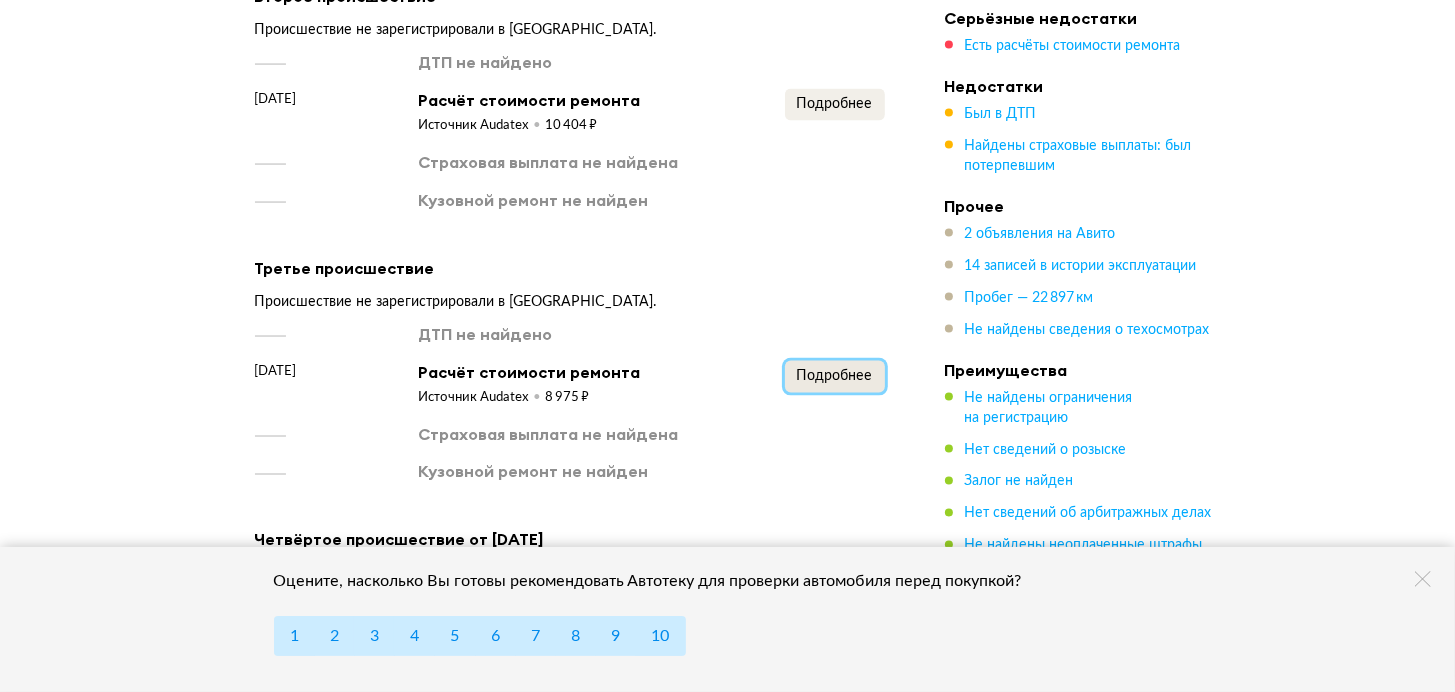 click on "Подробнее" at bounding box center [835, 376] 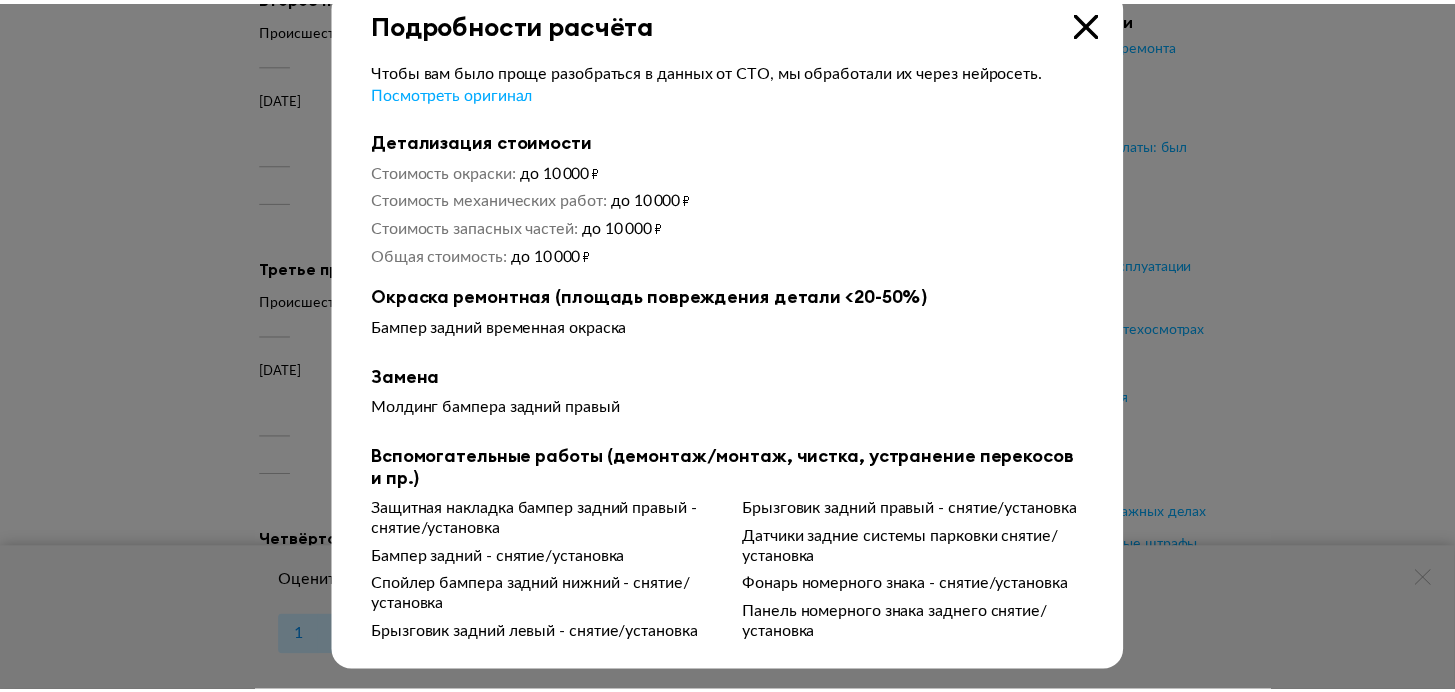 scroll, scrollTop: 52, scrollLeft: 0, axis: vertical 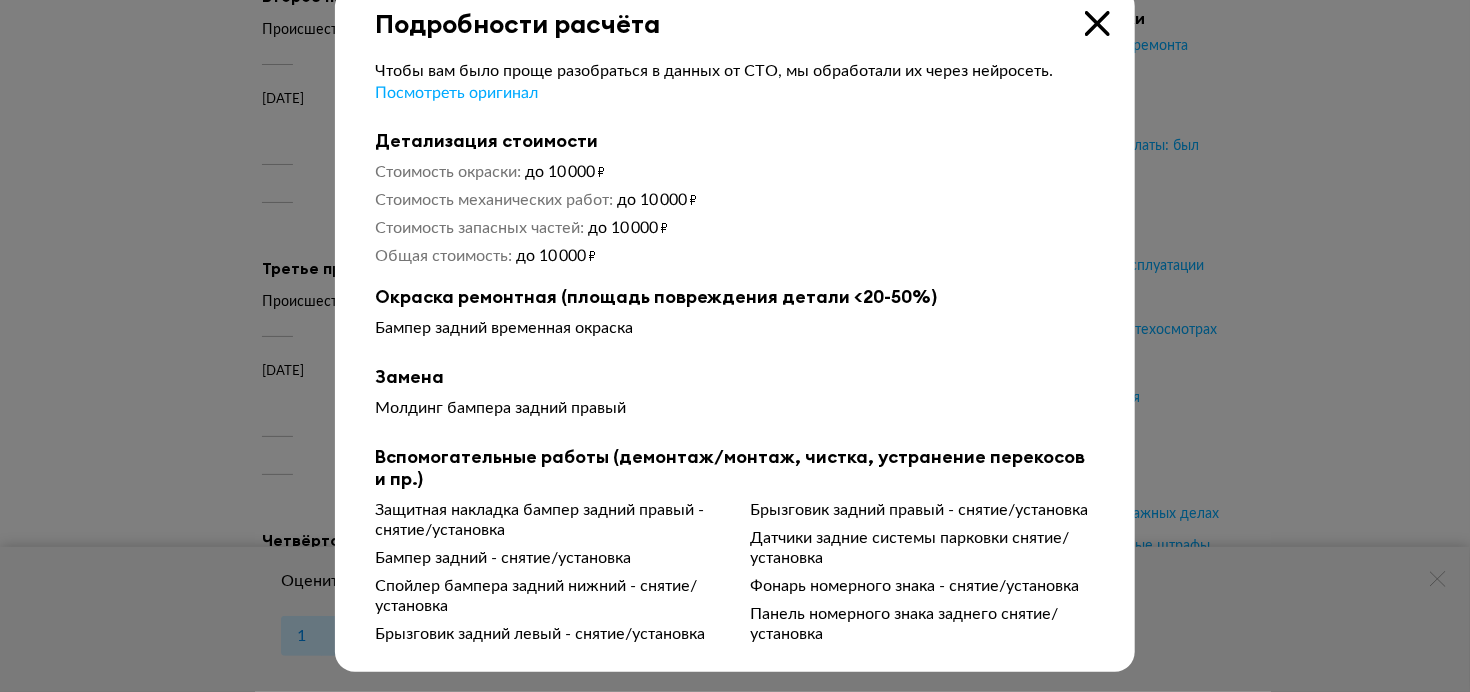 click at bounding box center [1097, 23] 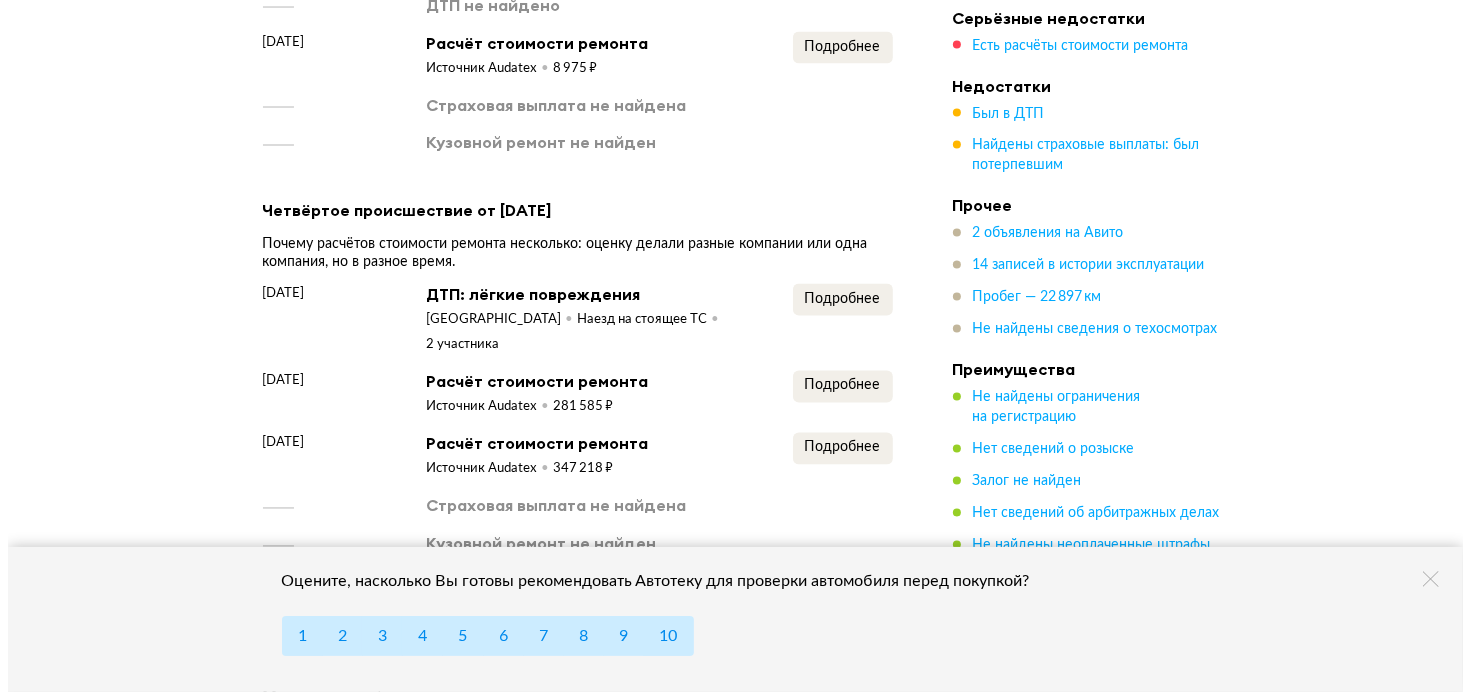 scroll, scrollTop: 3500, scrollLeft: 0, axis: vertical 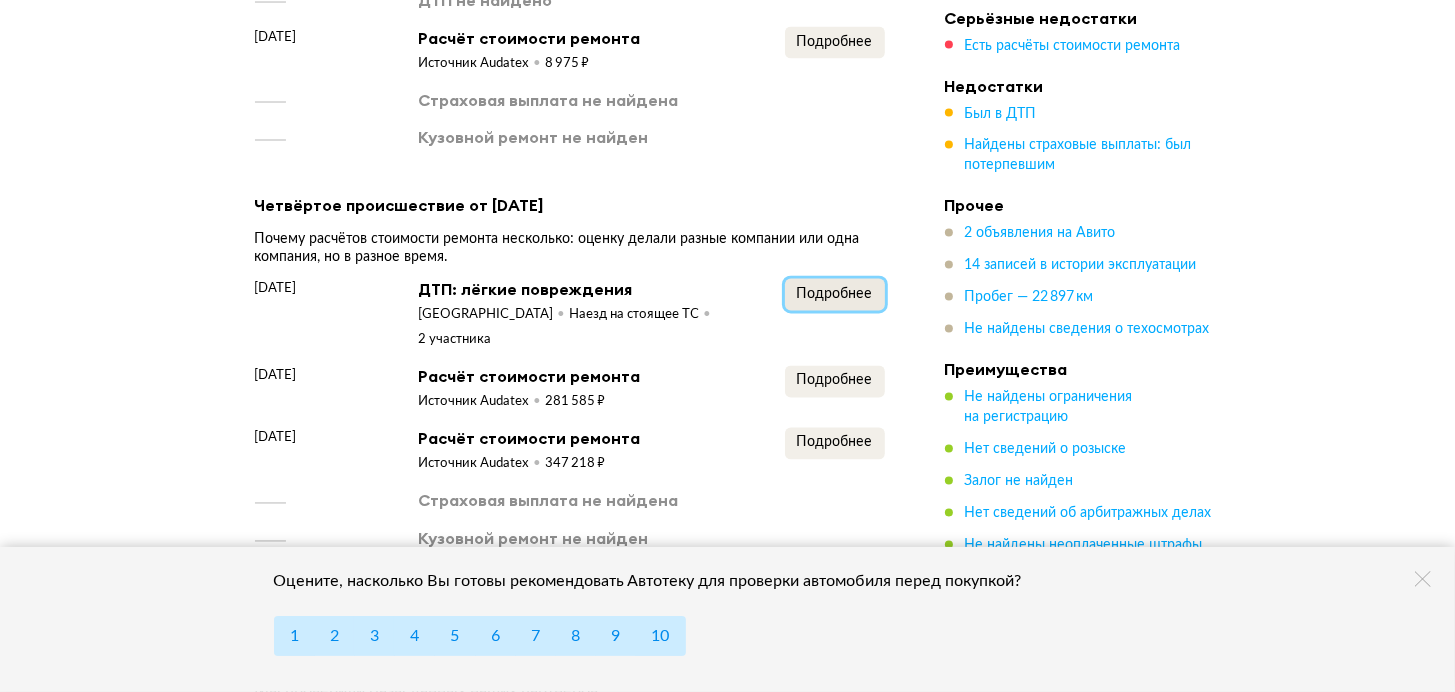click on "Подробнее" at bounding box center (835, 295) 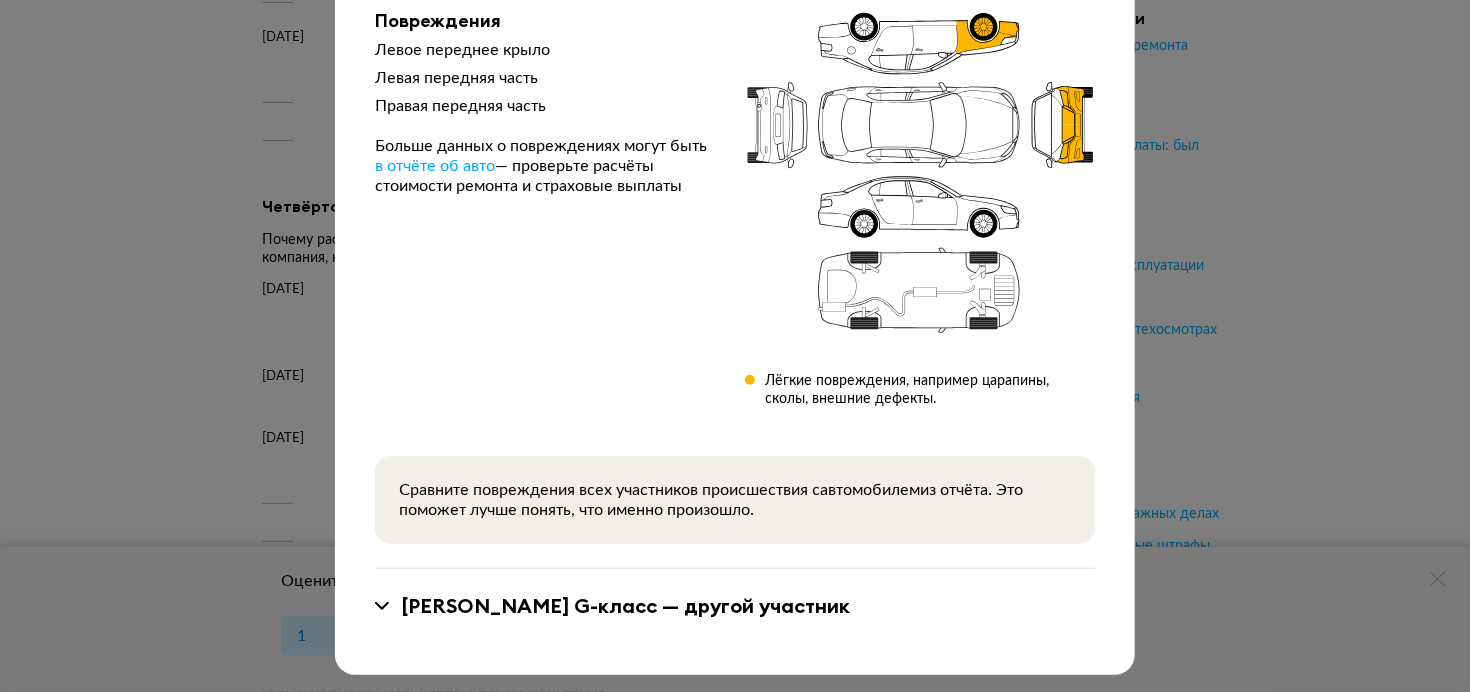 scroll, scrollTop: 246, scrollLeft: 0, axis: vertical 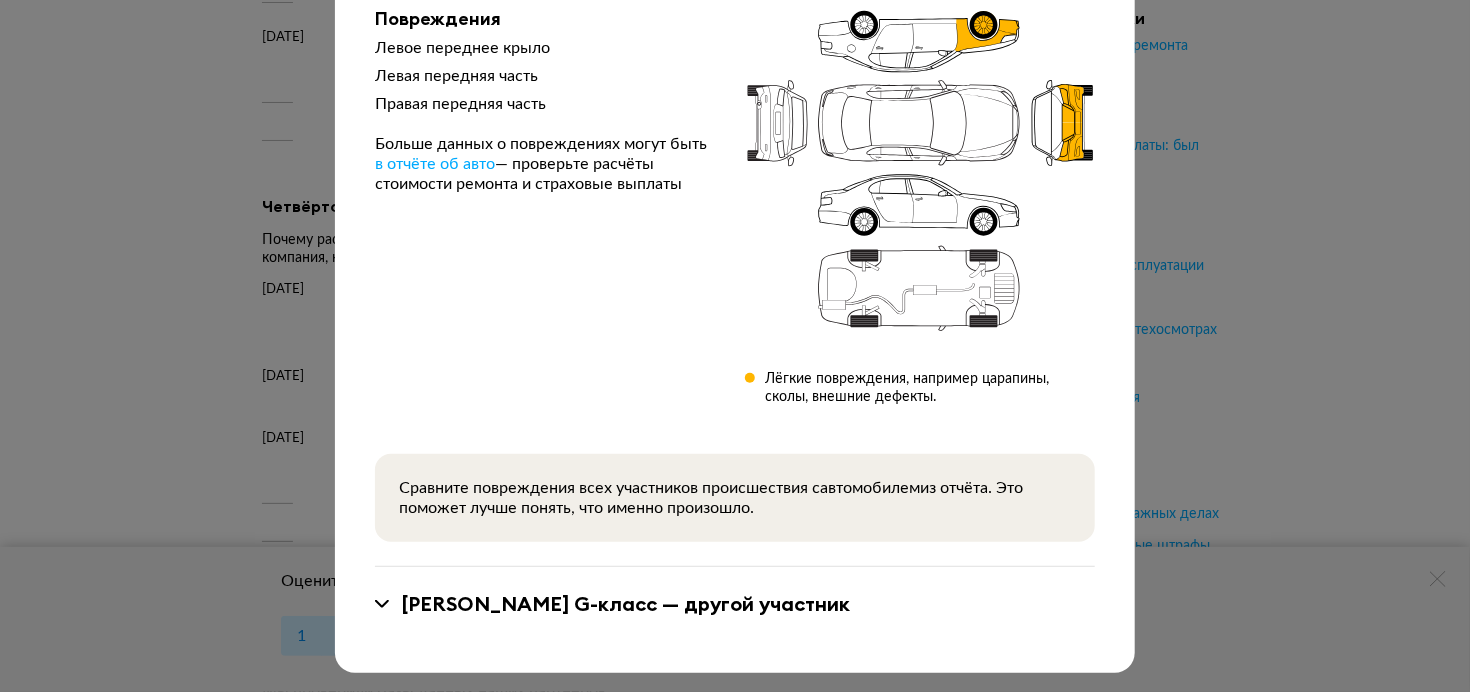 click on "MERCEDES   G-класс   —   другой участник" at bounding box center (735, 604) 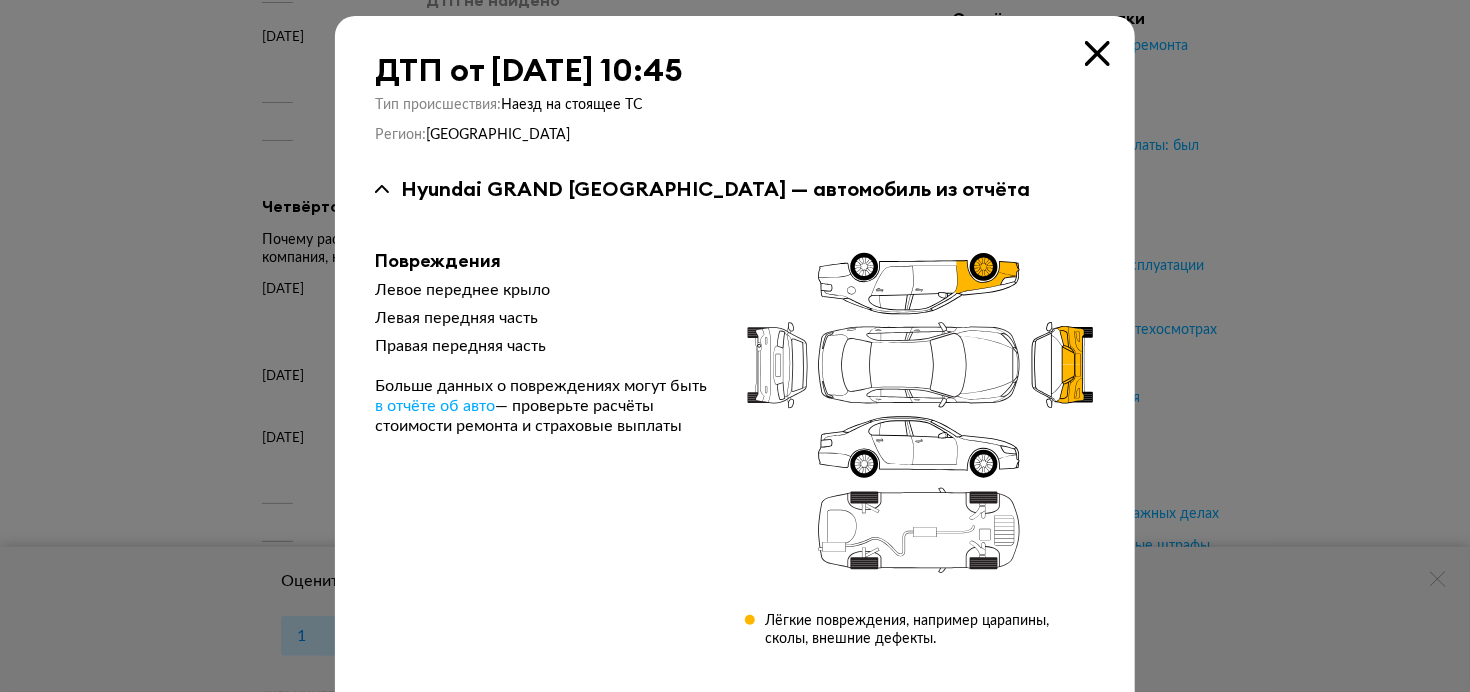 scroll, scrollTop: 0, scrollLeft: 0, axis: both 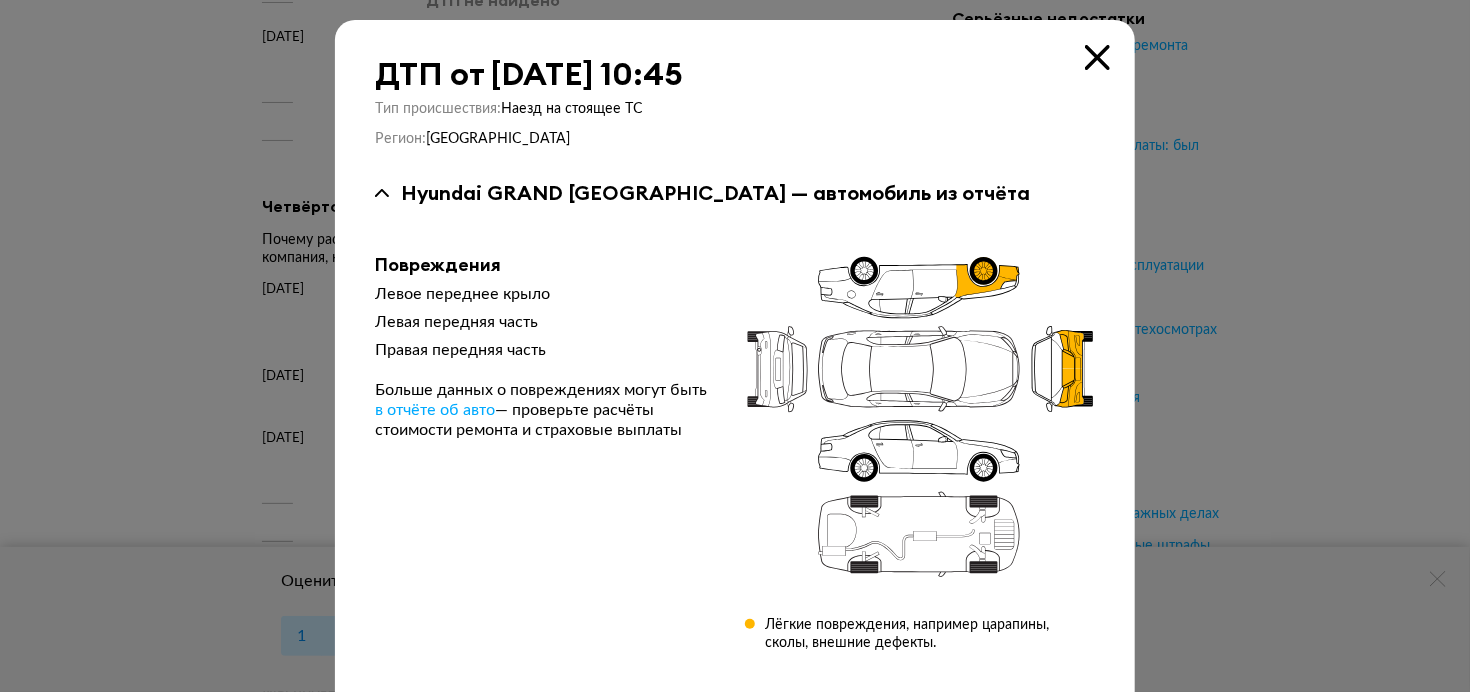 click at bounding box center [1097, 57] 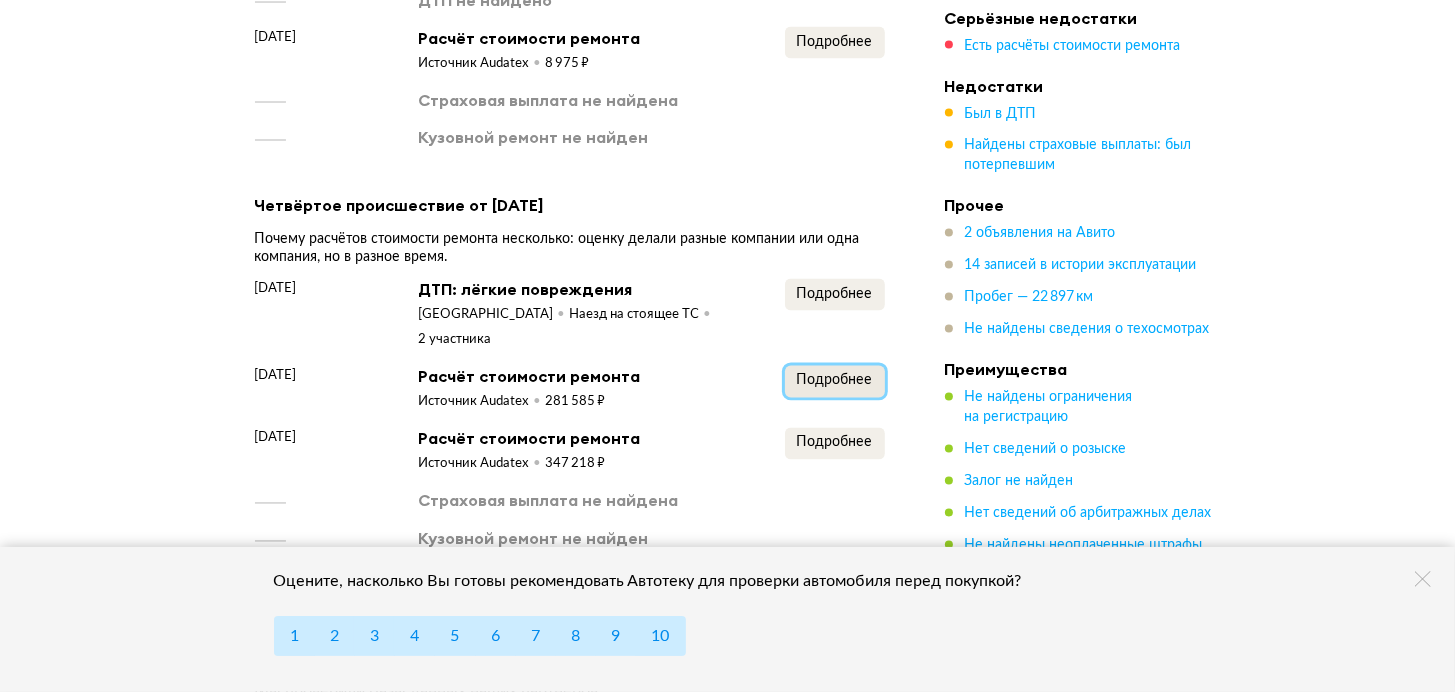 click on "Подробнее" at bounding box center [835, 381] 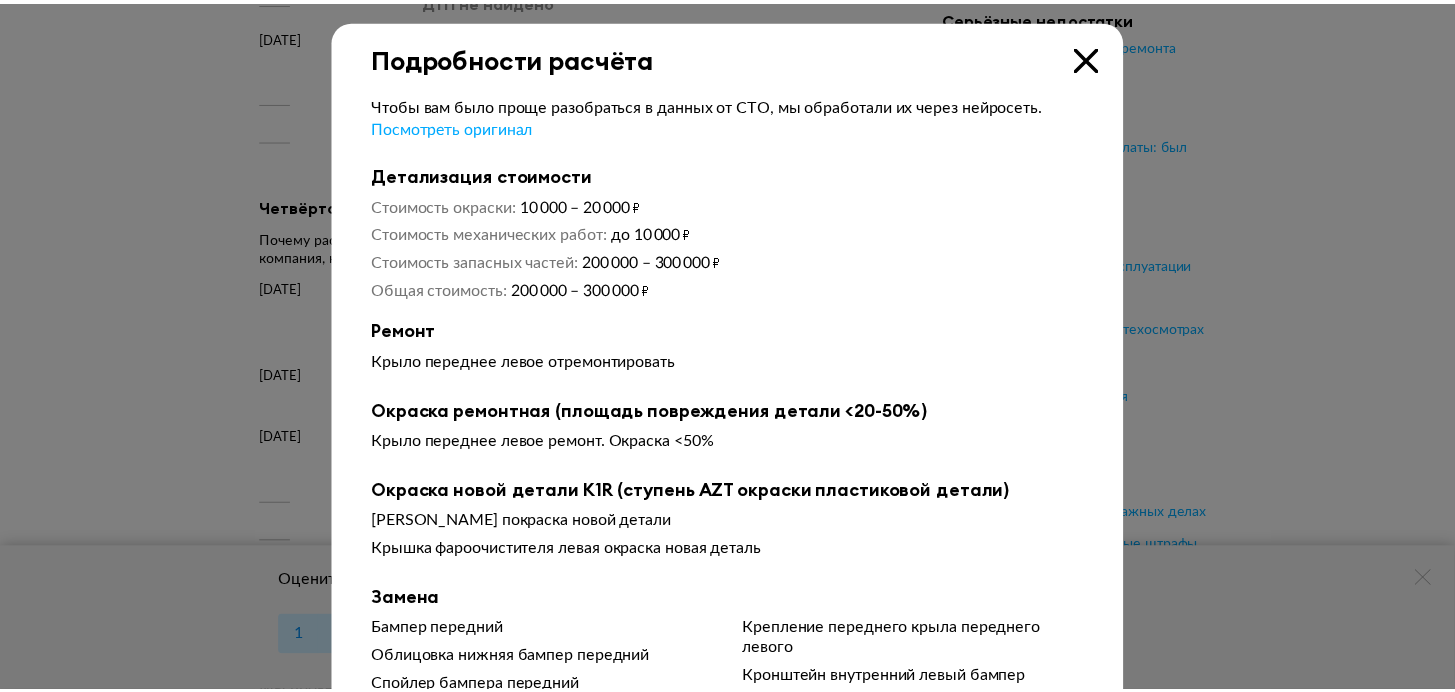 scroll, scrollTop: 0, scrollLeft: 0, axis: both 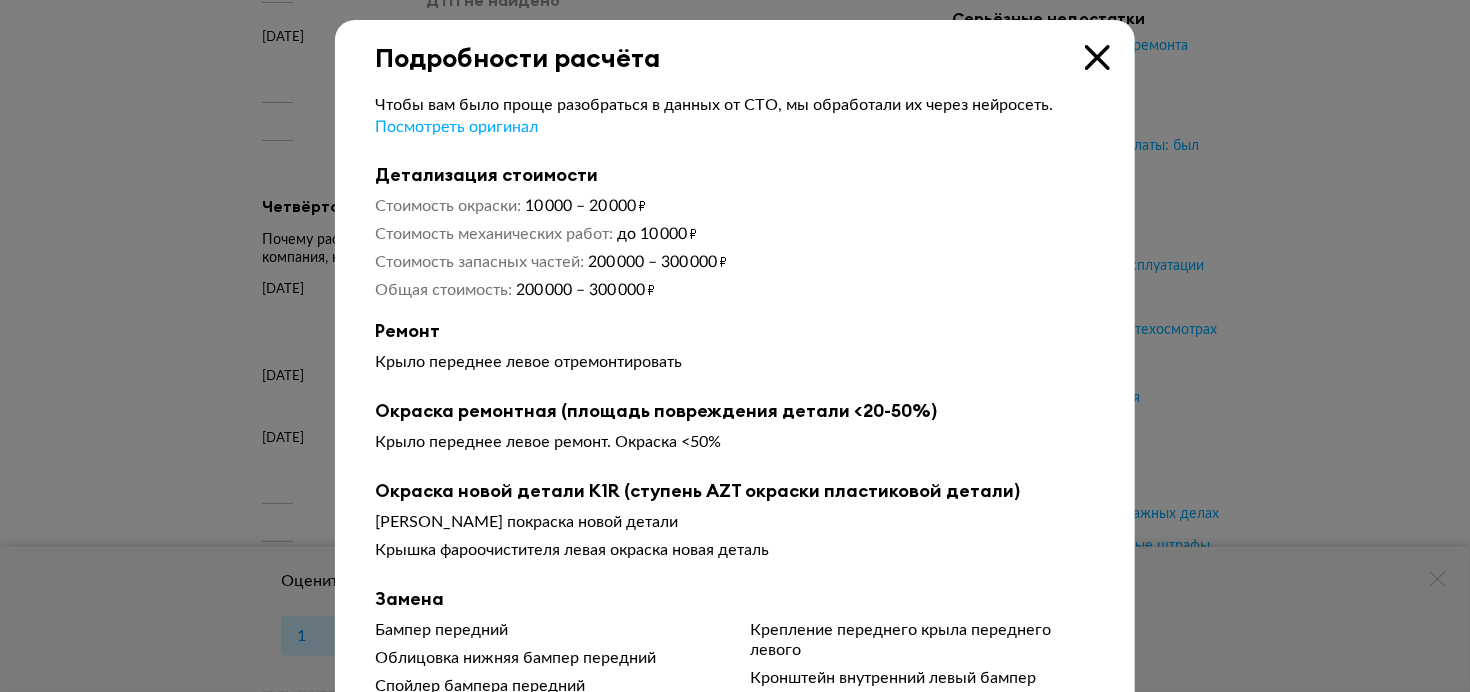 click at bounding box center (1097, 57) 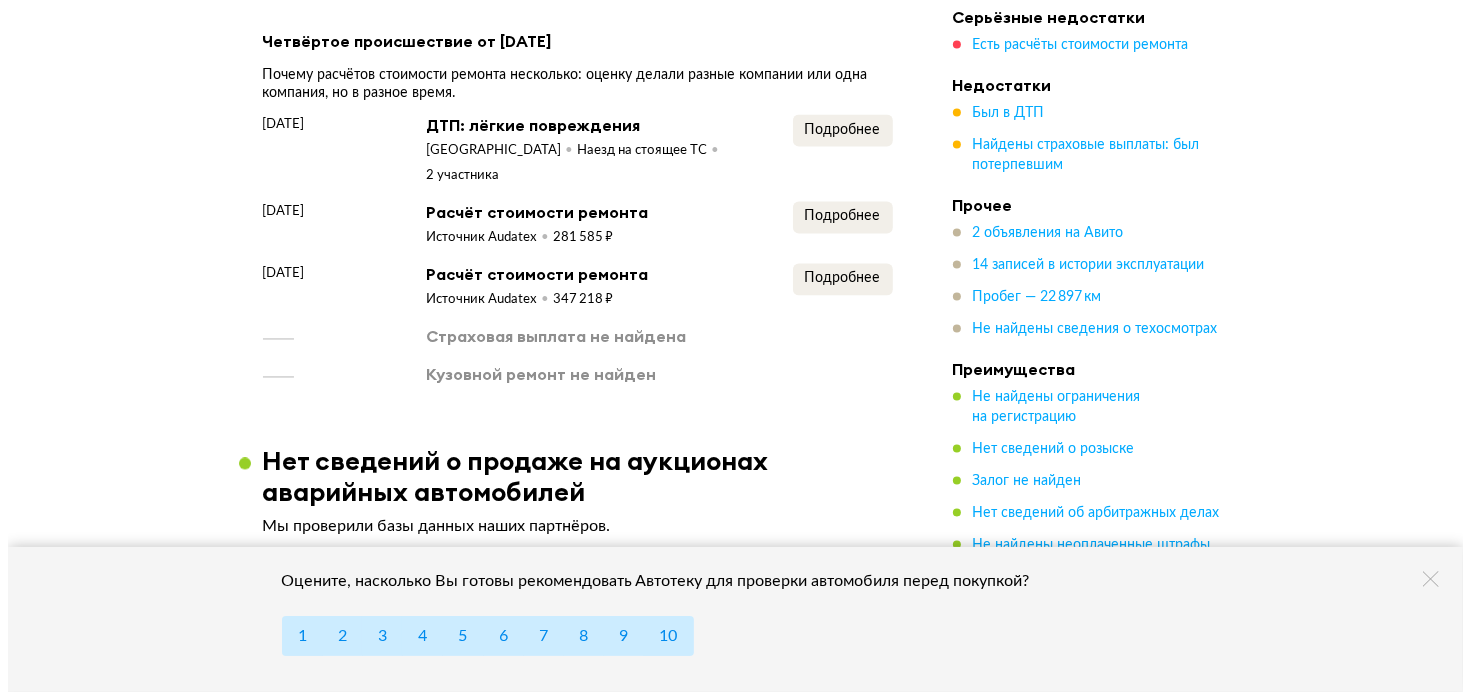 scroll, scrollTop: 3666, scrollLeft: 0, axis: vertical 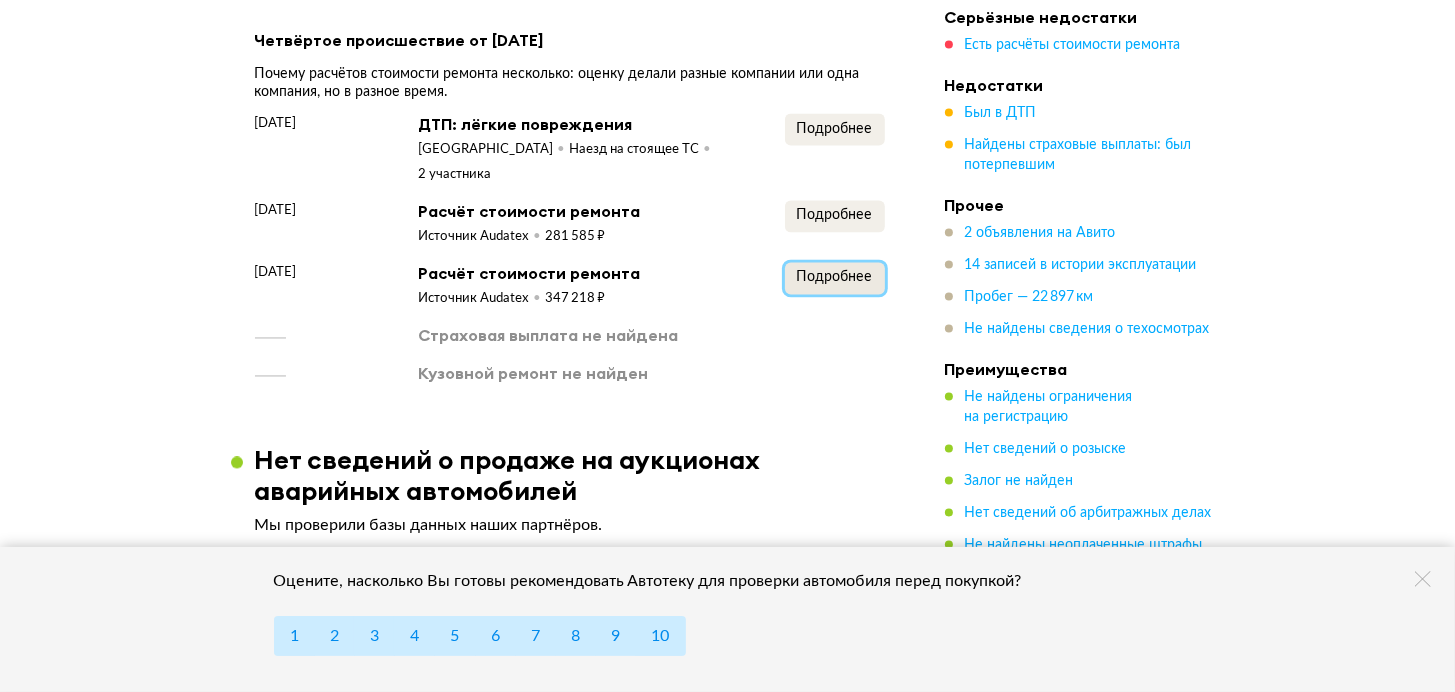 click on "Подробнее" at bounding box center (835, 277) 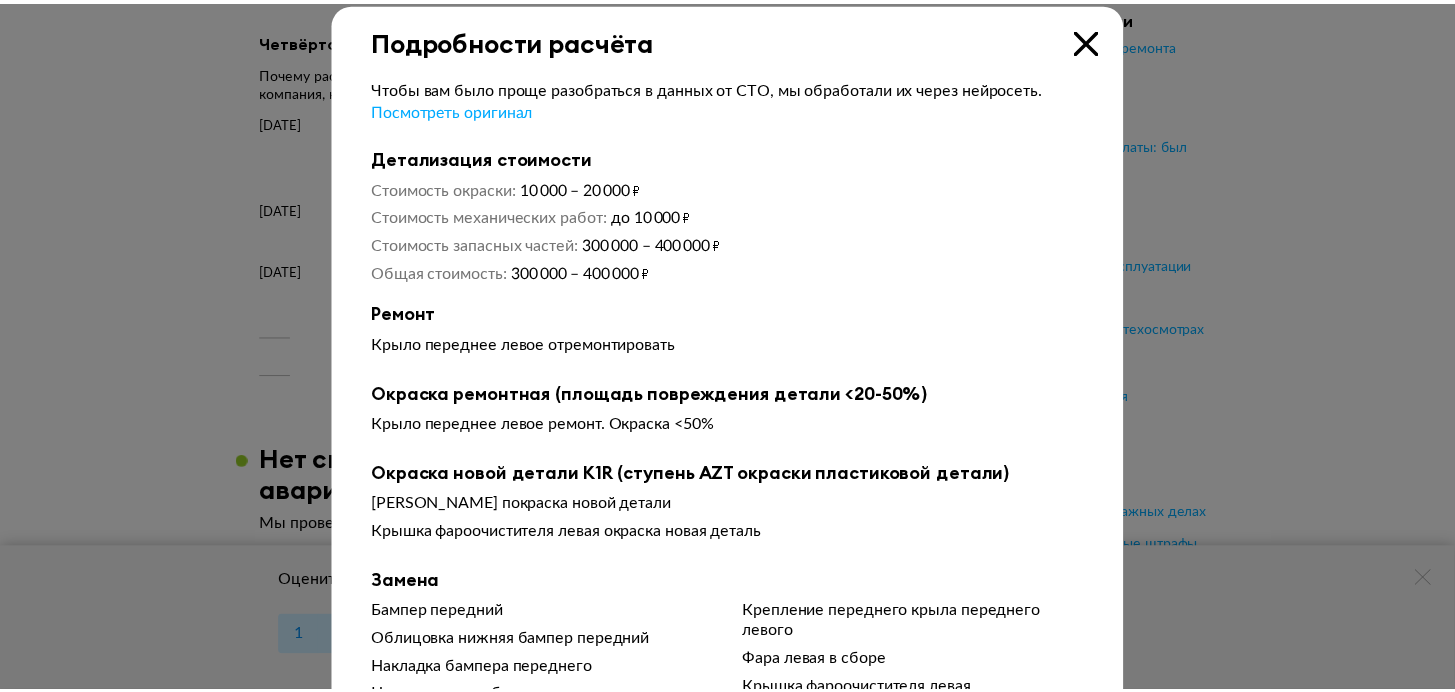 scroll, scrollTop: 0, scrollLeft: 0, axis: both 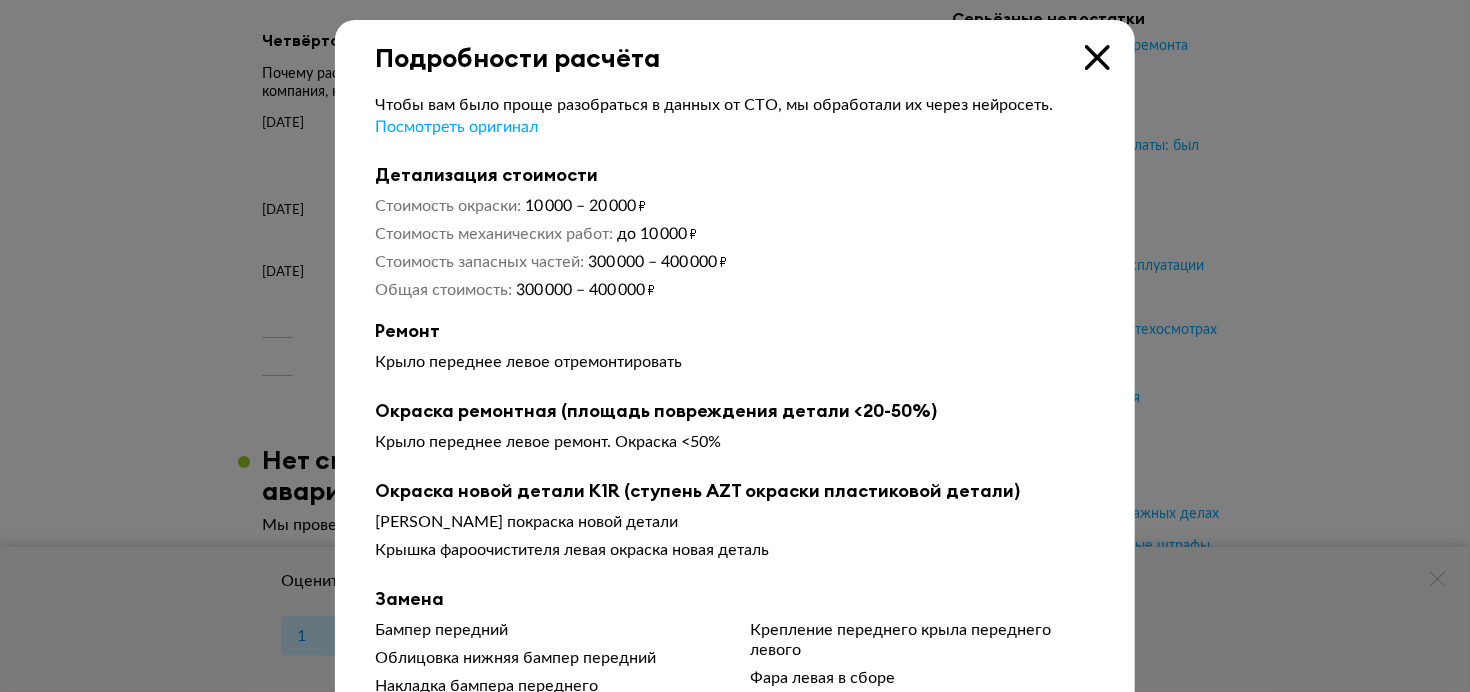 click at bounding box center (1097, 57) 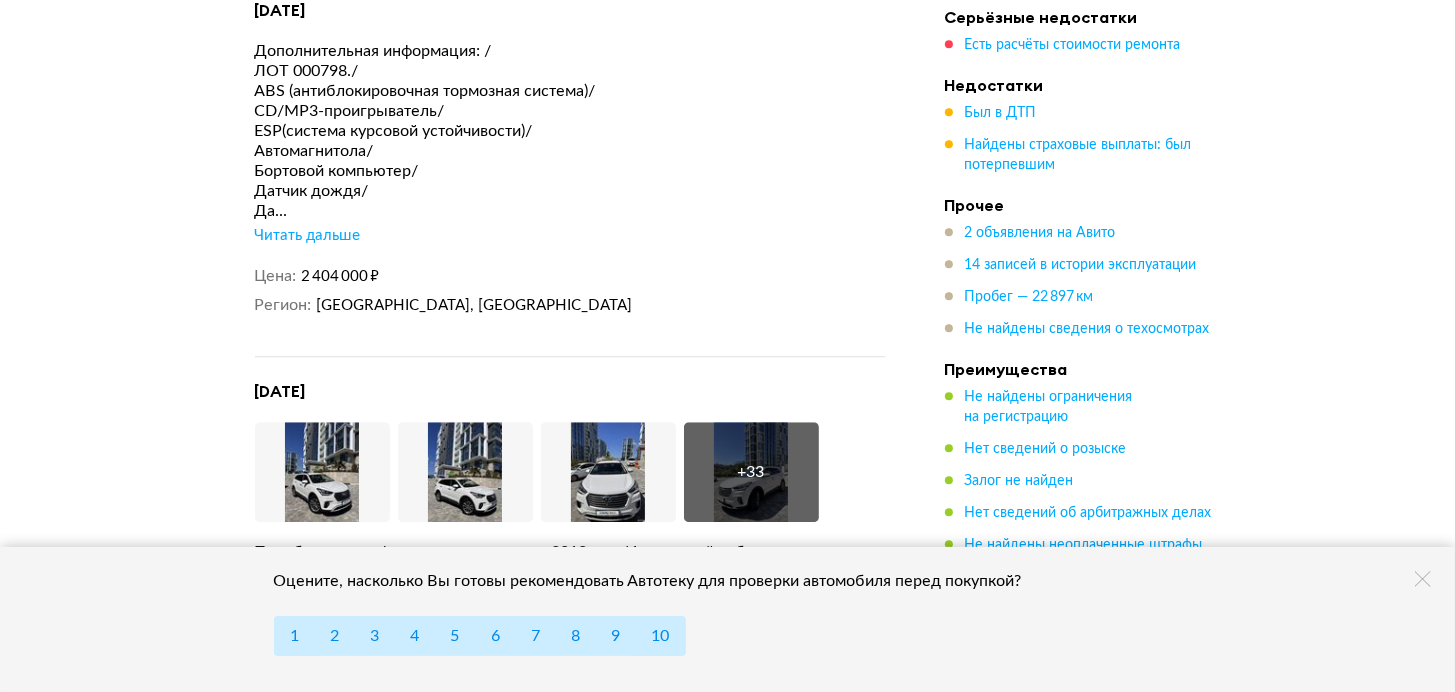 scroll, scrollTop: 4833, scrollLeft: 0, axis: vertical 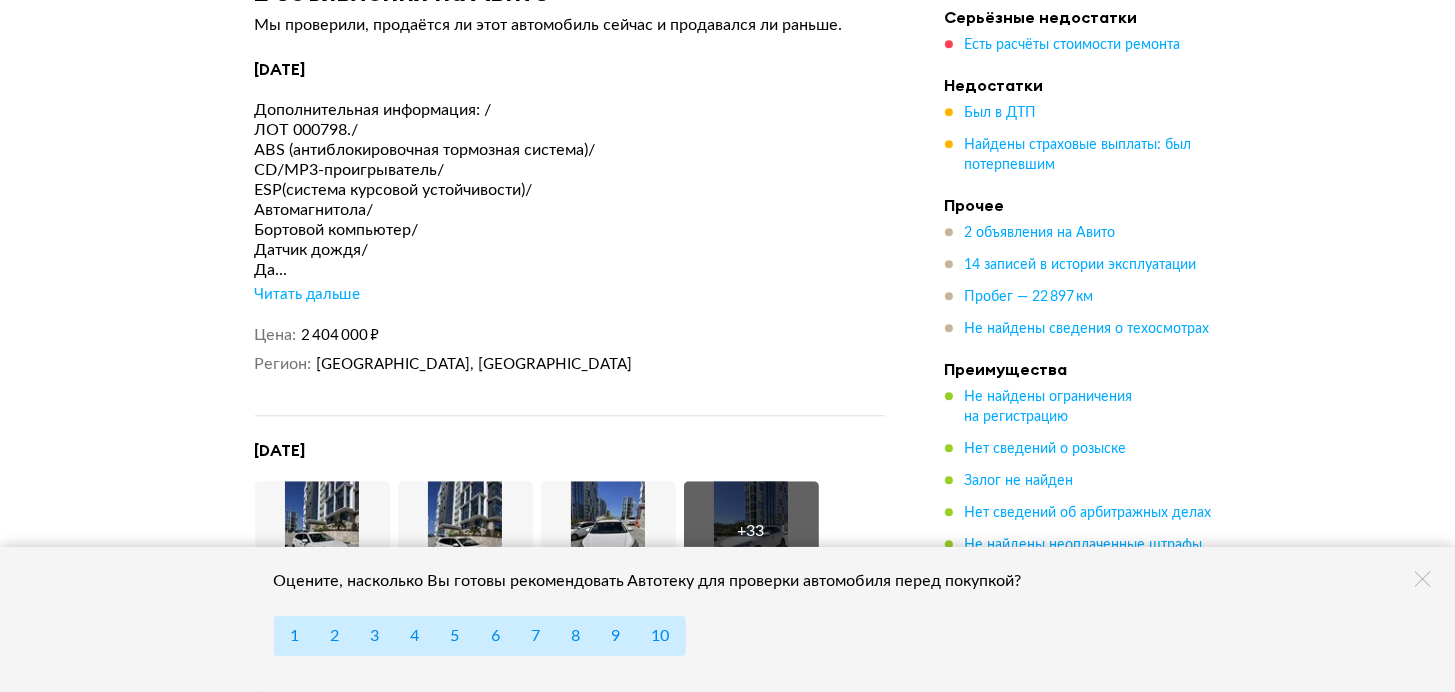 click on "Читать дальше" at bounding box center (308, 295) 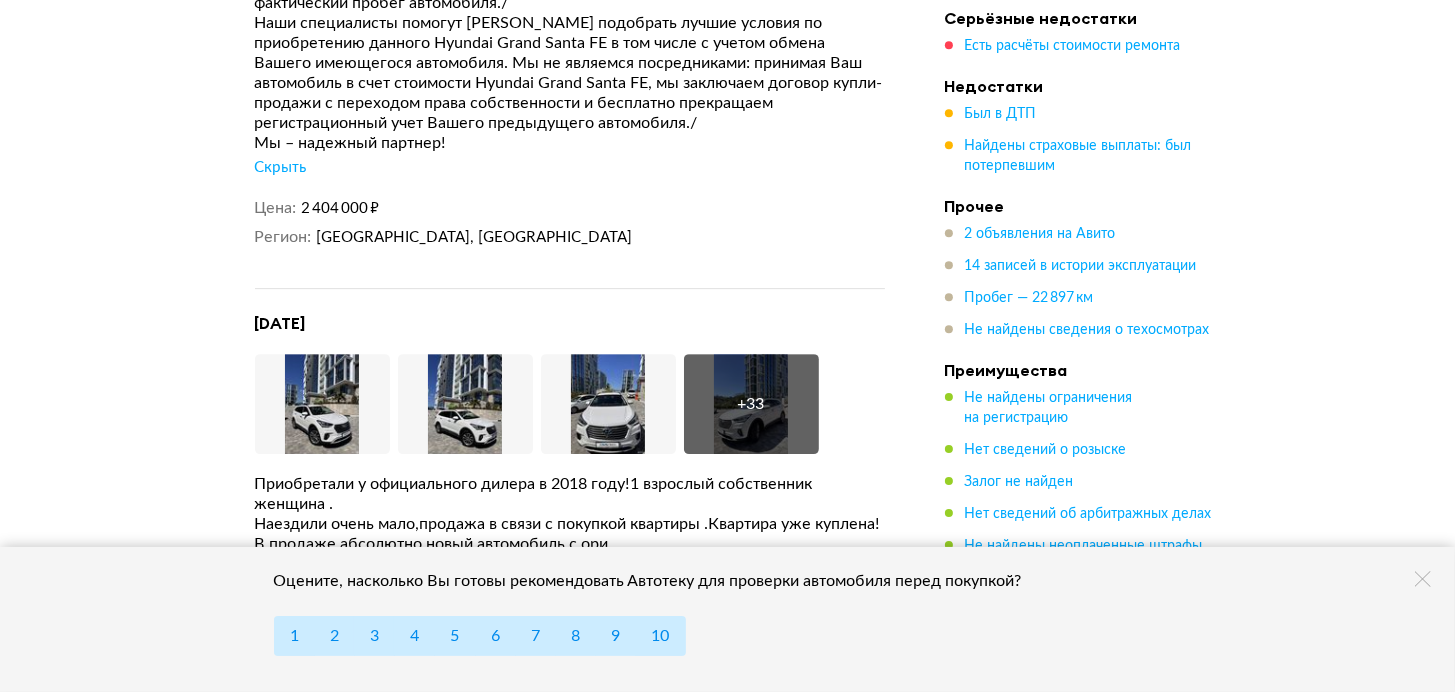 scroll, scrollTop: 6166, scrollLeft: 0, axis: vertical 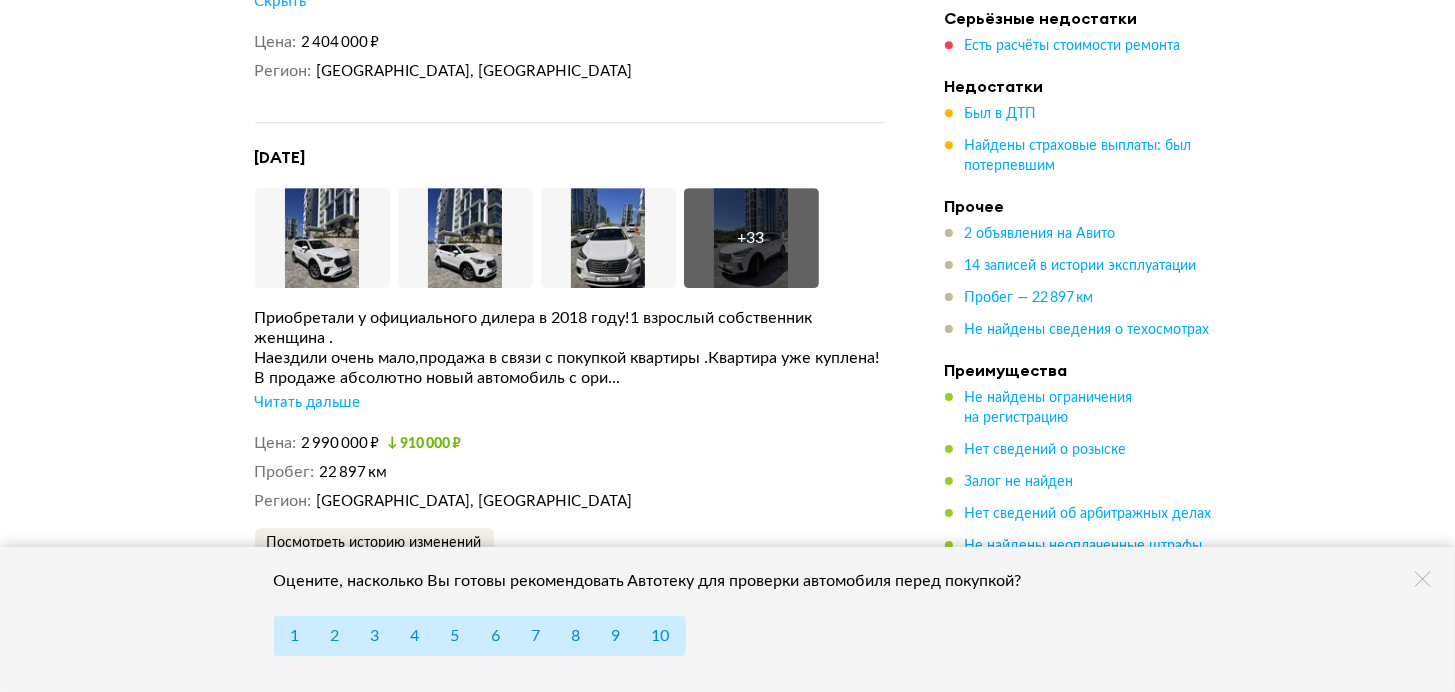 click on "Читать дальше" at bounding box center (308, 403) 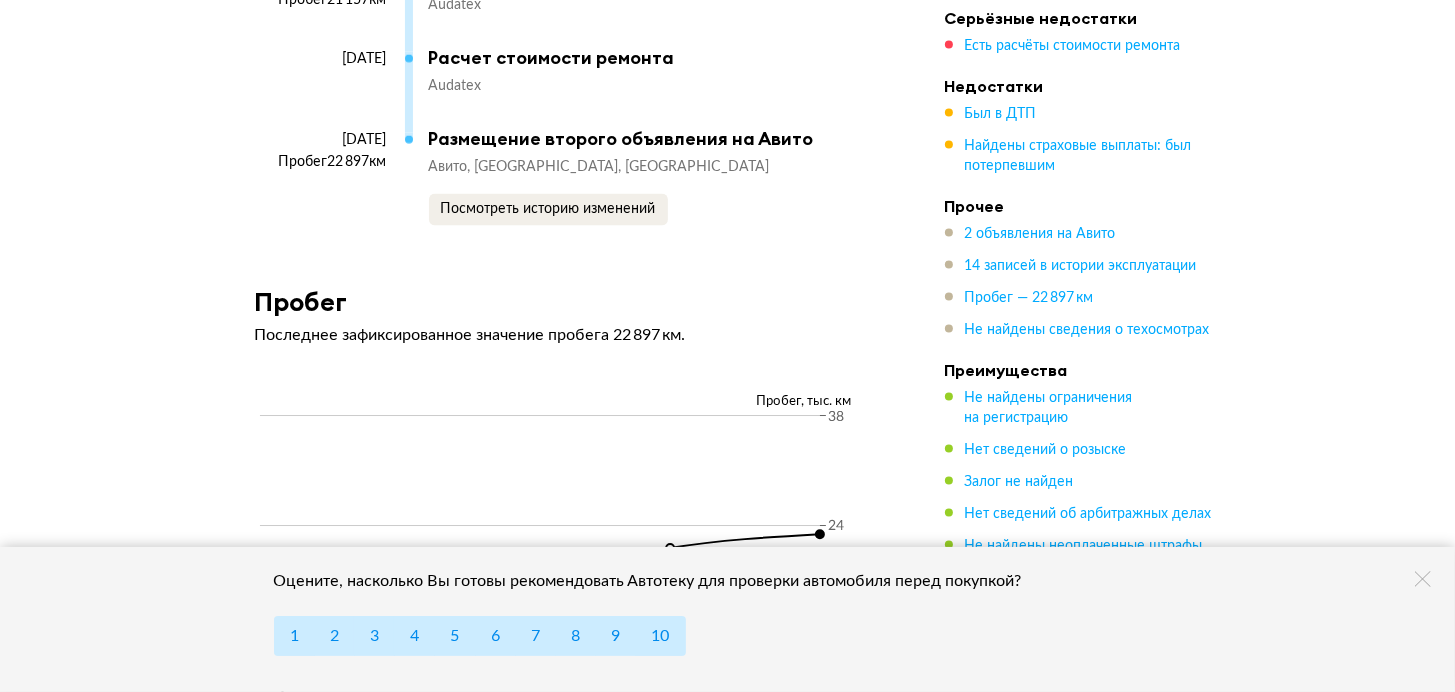 scroll, scrollTop: 10333, scrollLeft: 0, axis: vertical 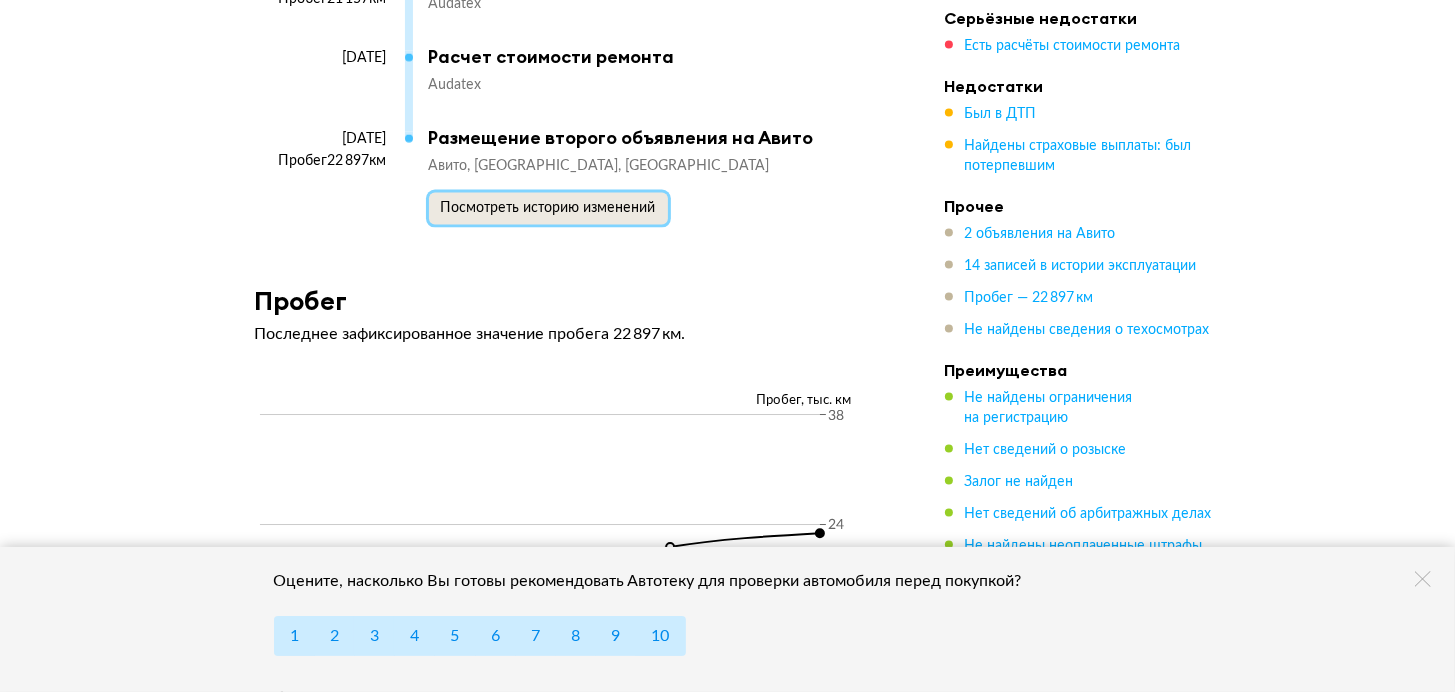 click on "Посмотреть историю изменений" at bounding box center (548, 208) 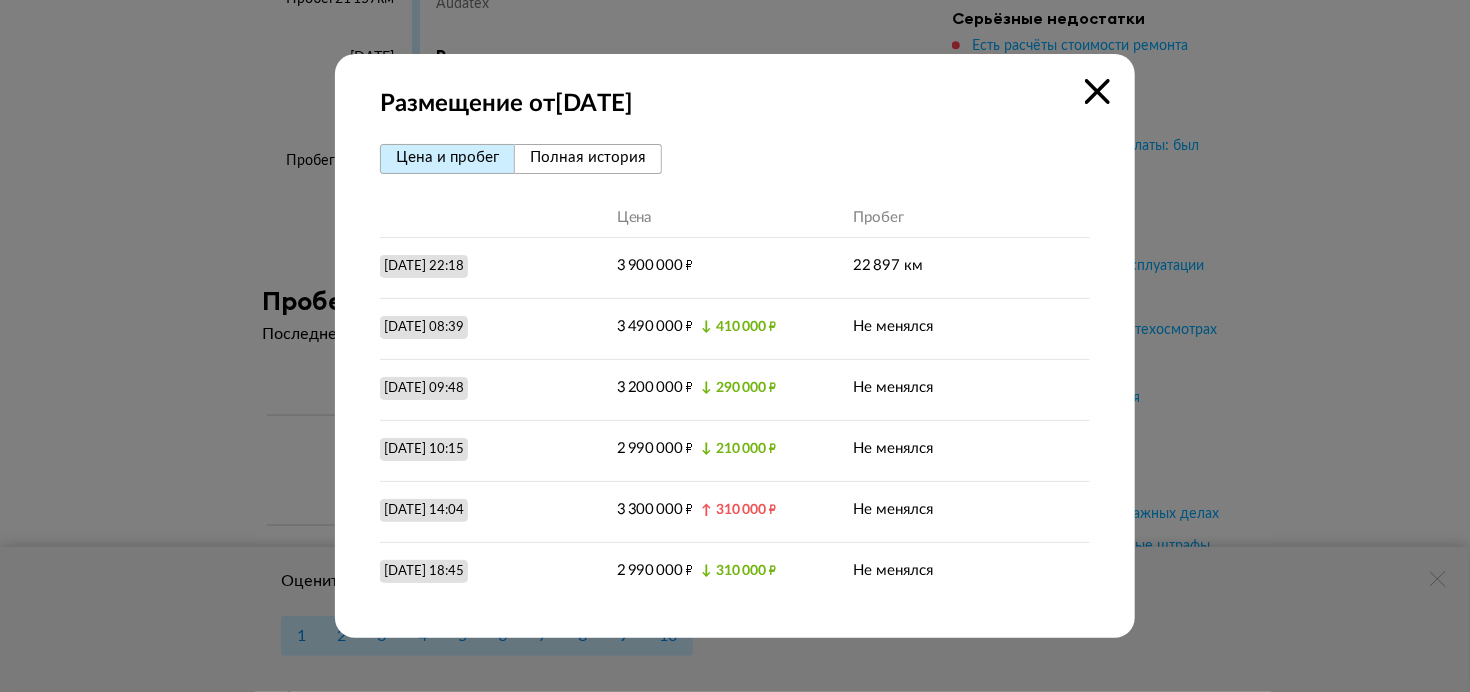 click on "3 200 000 ₽" at bounding box center [655, 387] 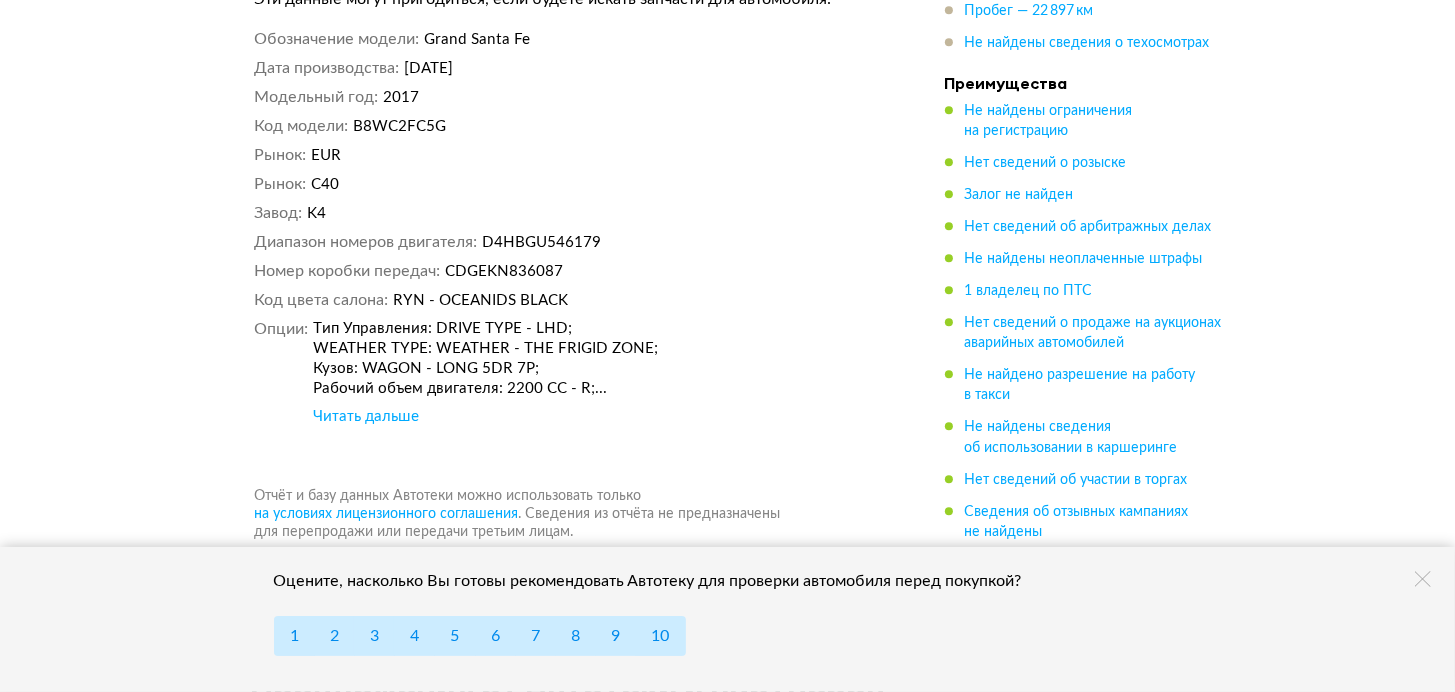 scroll, scrollTop: 12000, scrollLeft: 0, axis: vertical 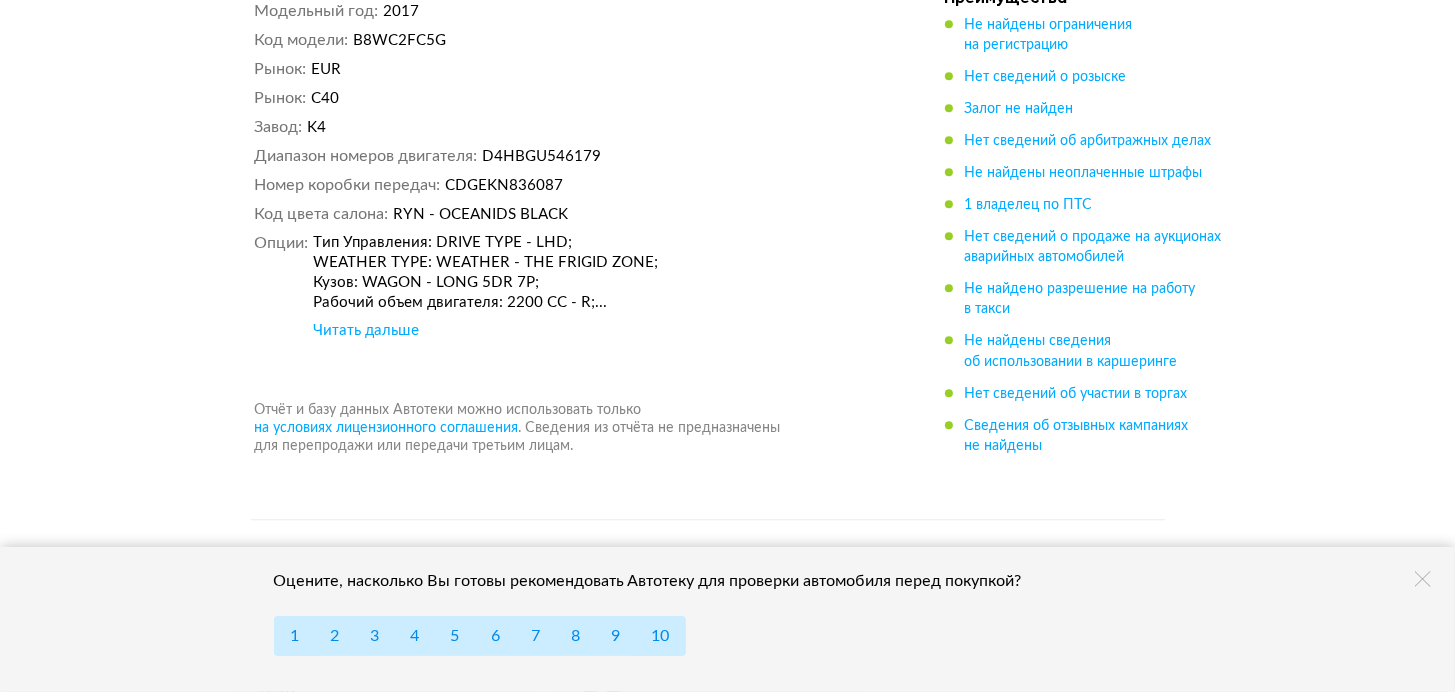 click on "Читать дальше" at bounding box center [366, 331] 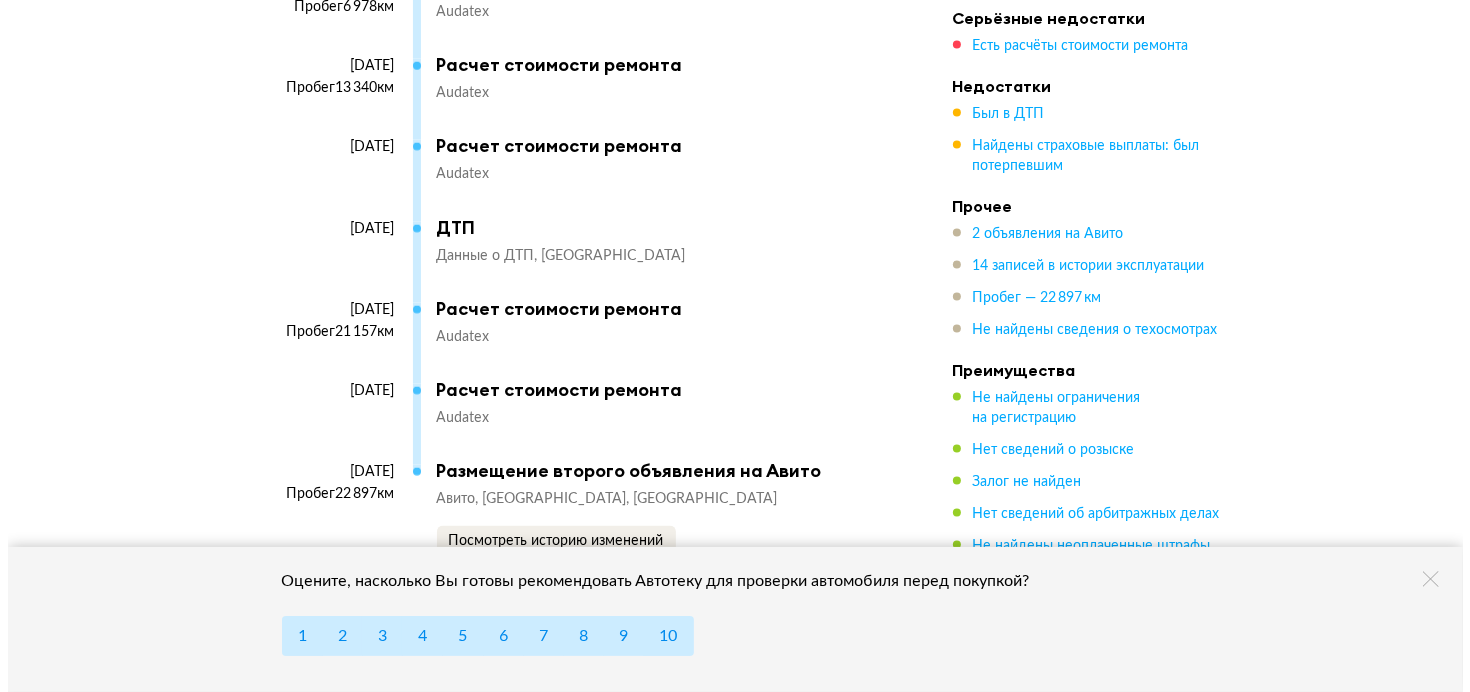scroll, scrollTop: 10166, scrollLeft: 0, axis: vertical 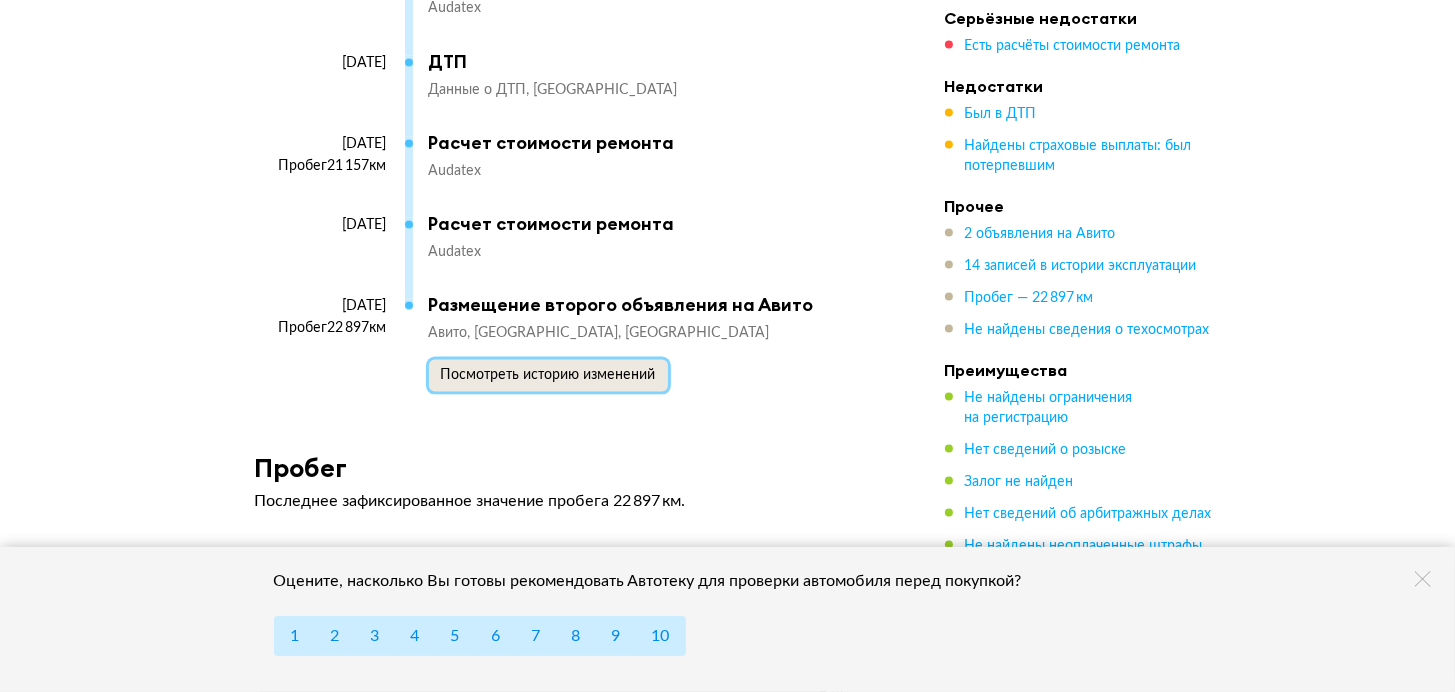click on "Посмотреть историю изменений" at bounding box center (548, 375) 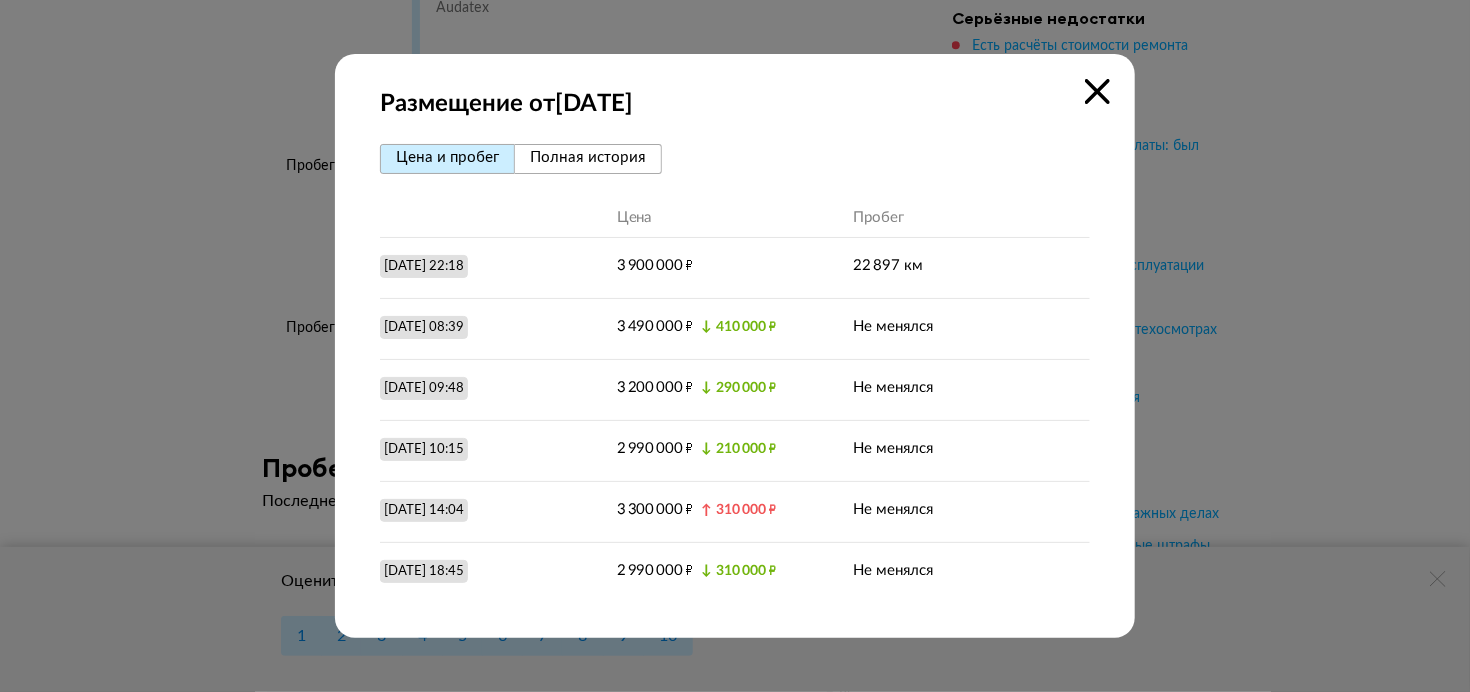 click on "Полная история" at bounding box center [588, 157] 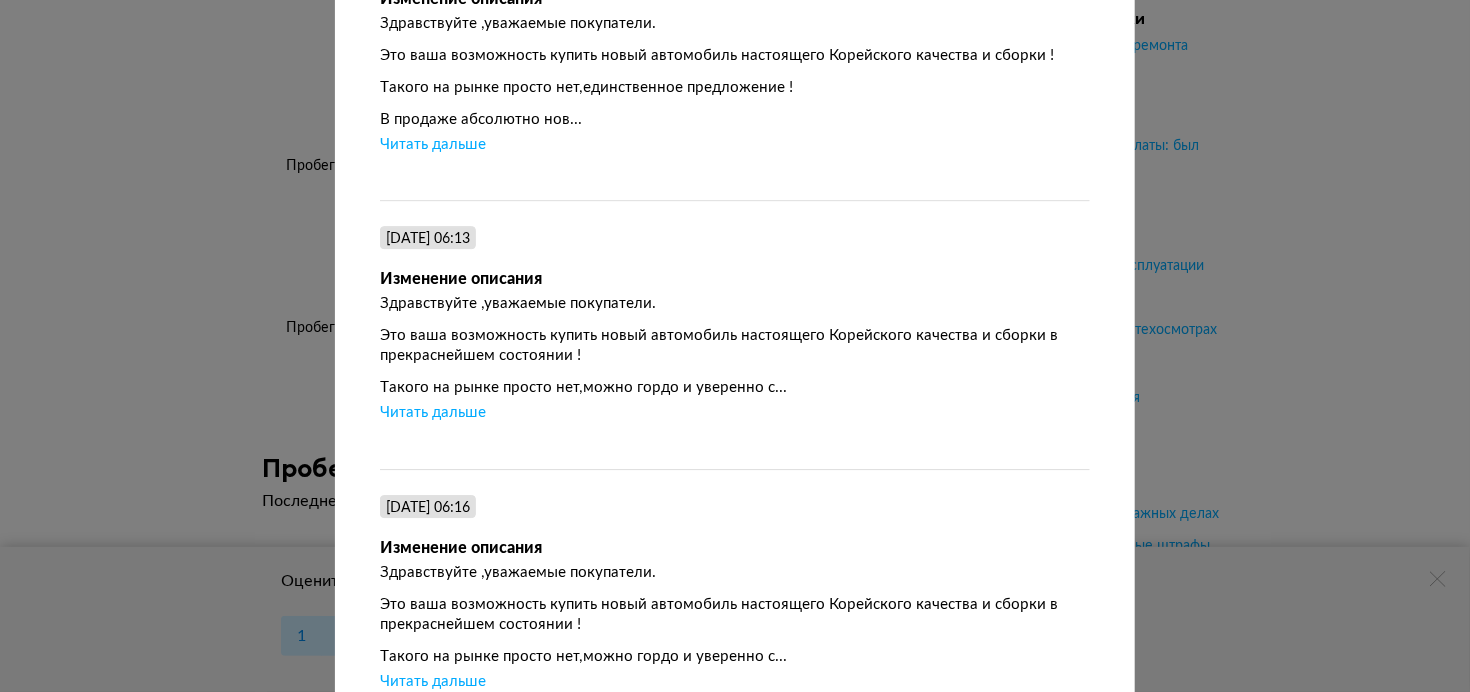 scroll, scrollTop: 3000, scrollLeft: 0, axis: vertical 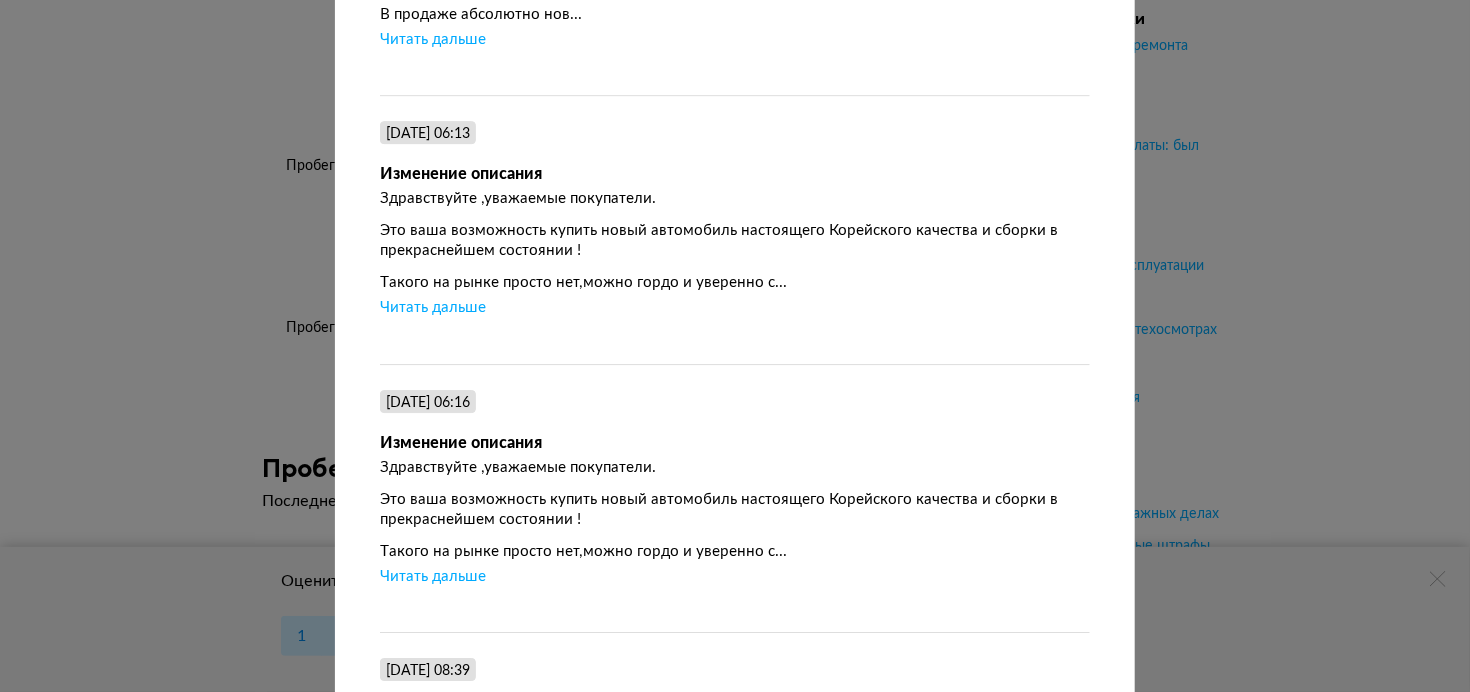 click on "Читать дальше" at bounding box center (433, 308) 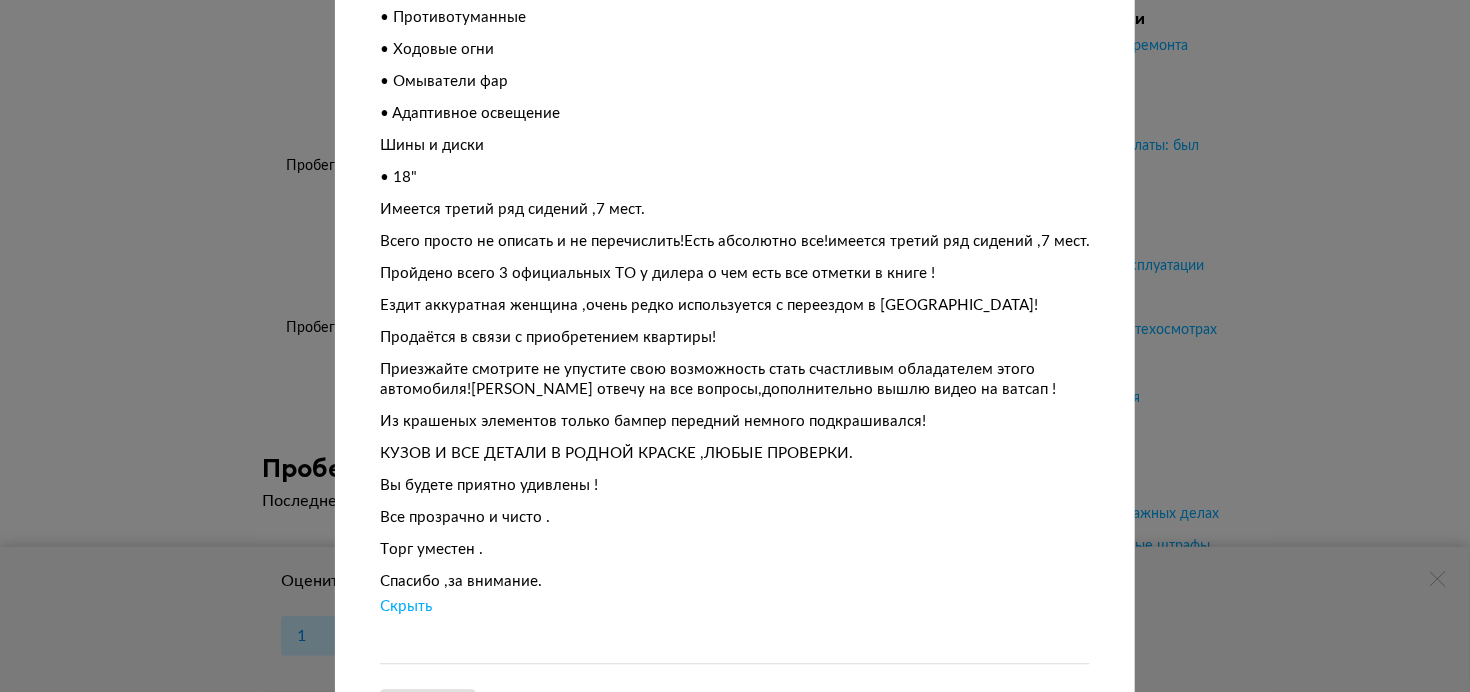 scroll, scrollTop: 6333, scrollLeft: 0, axis: vertical 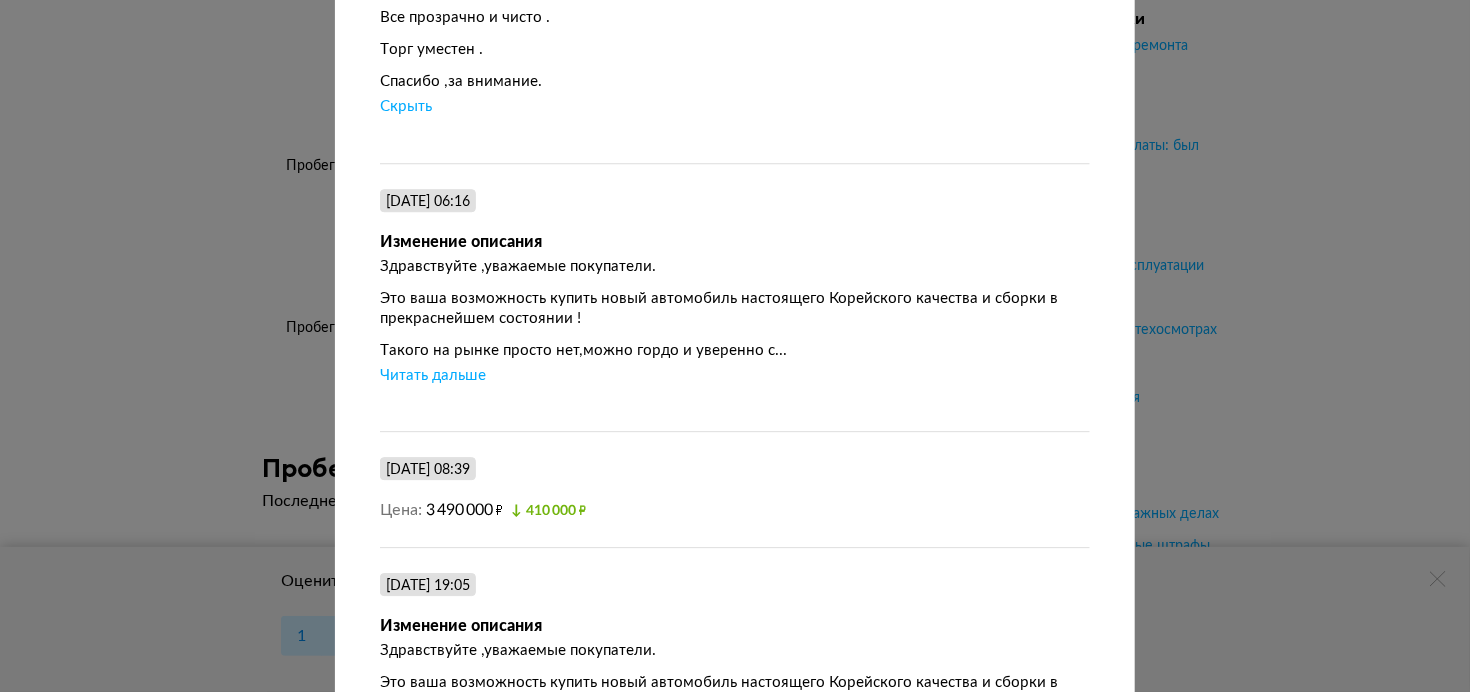 click on "Читать дальше" at bounding box center (433, 376) 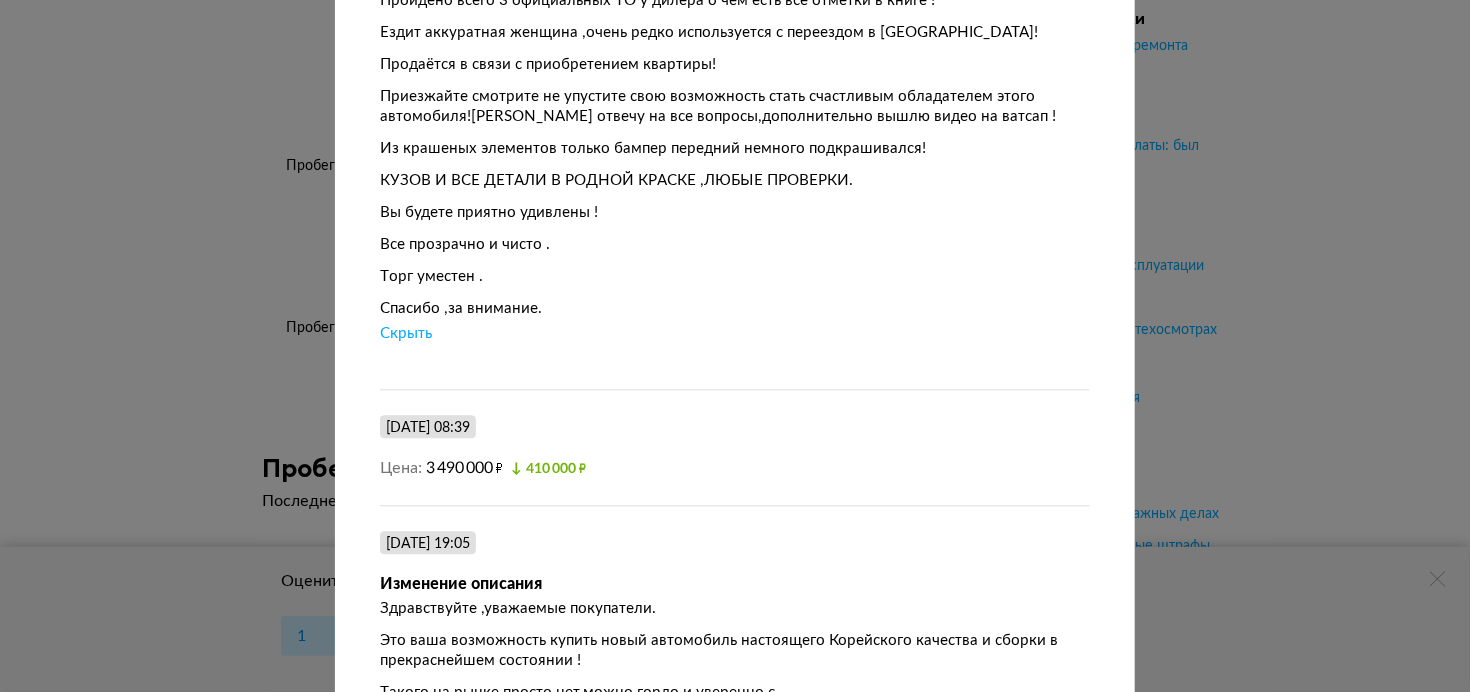 scroll, scrollTop: 10000, scrollLeft: 0, axis: vertical 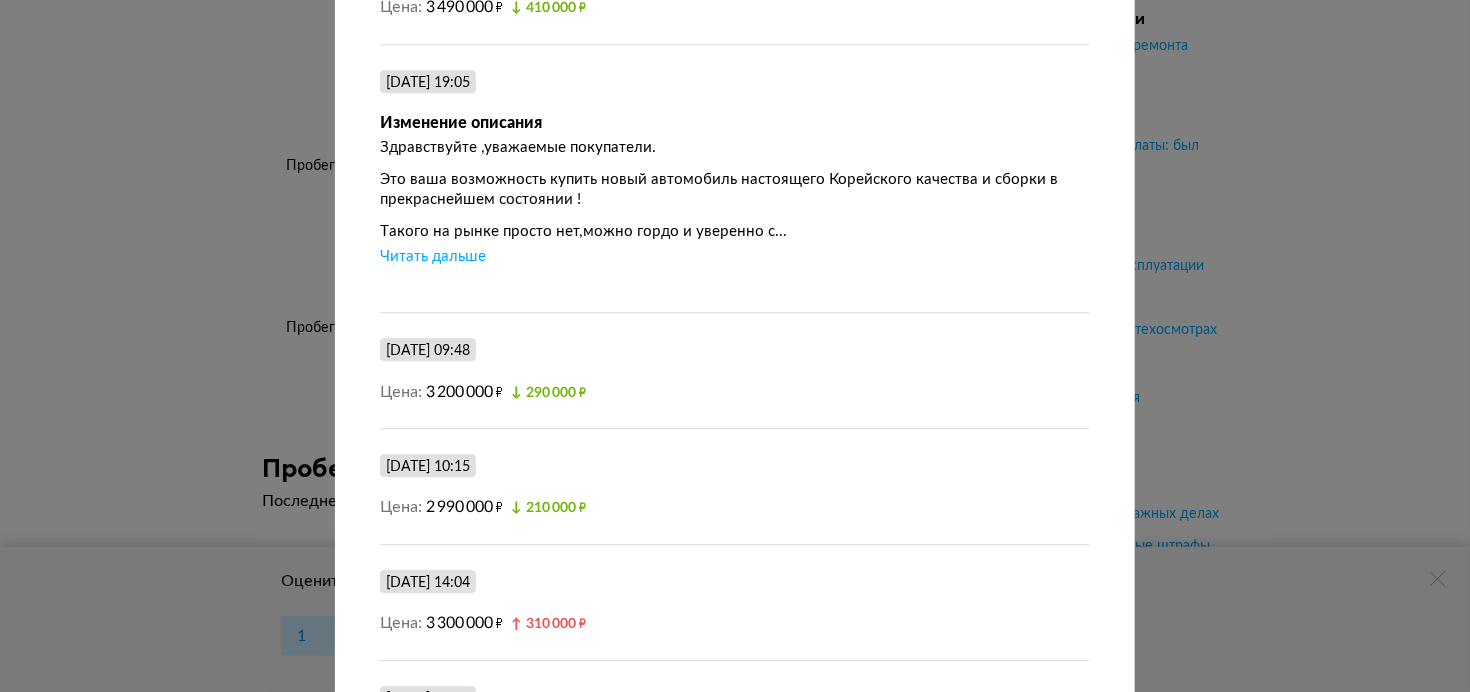 click on "Читать дальше" at bounding box center [433, 257] 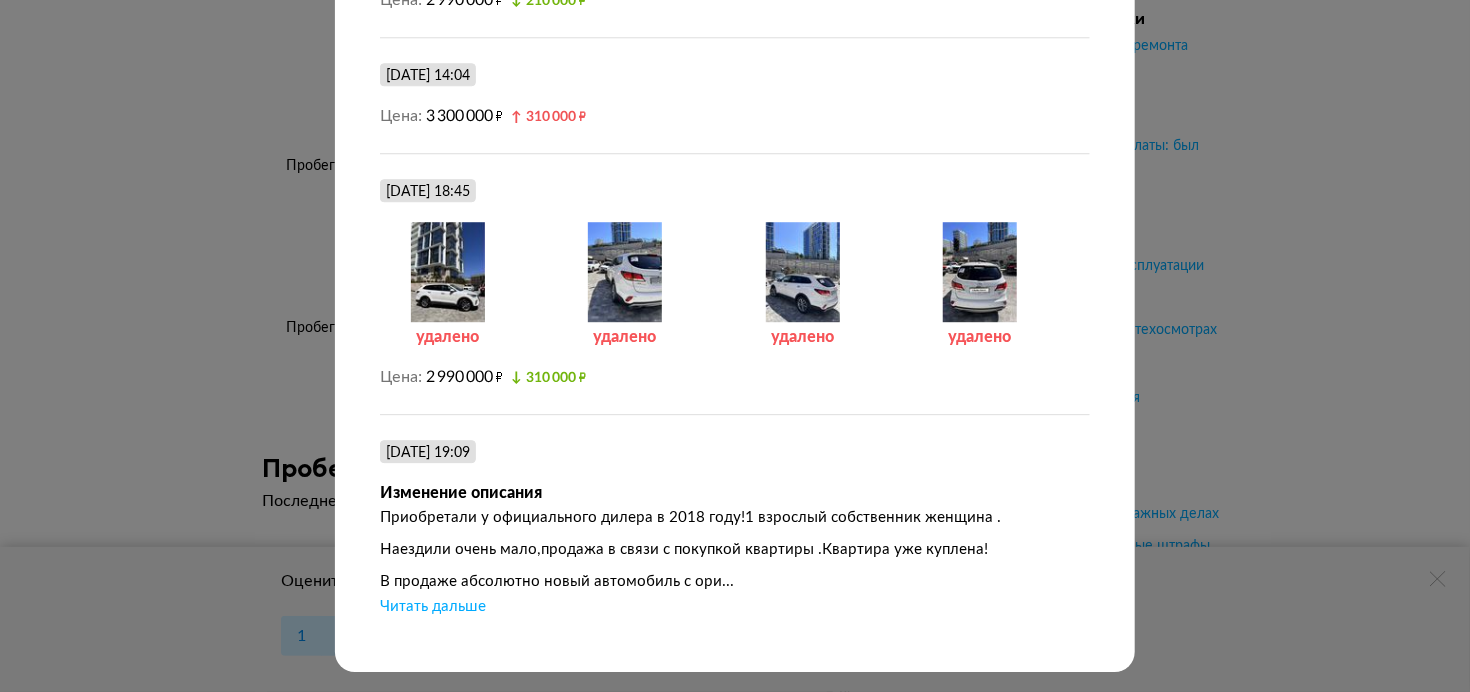 scroll, scrollTop: 13748, scrollLeft: 0, axis: vertical 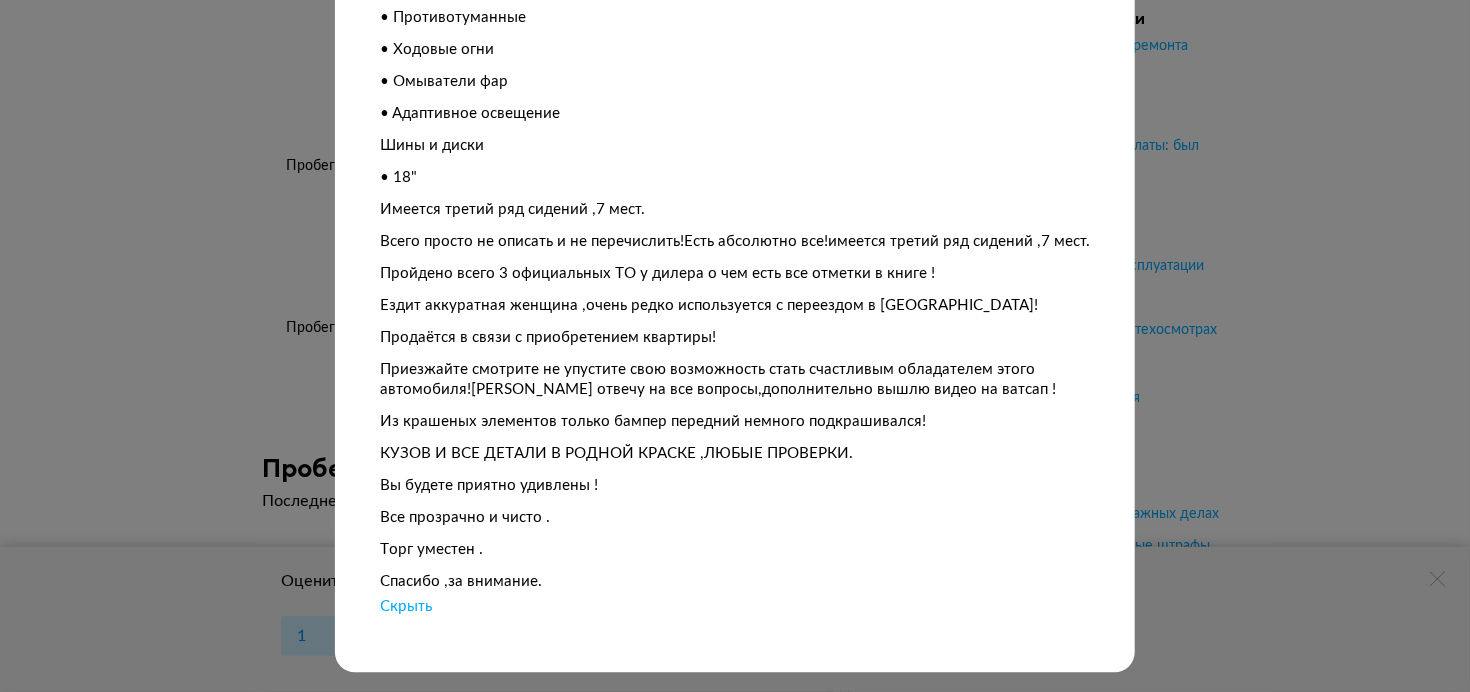 click on "Скрыть" at bounding box center (406, 607) 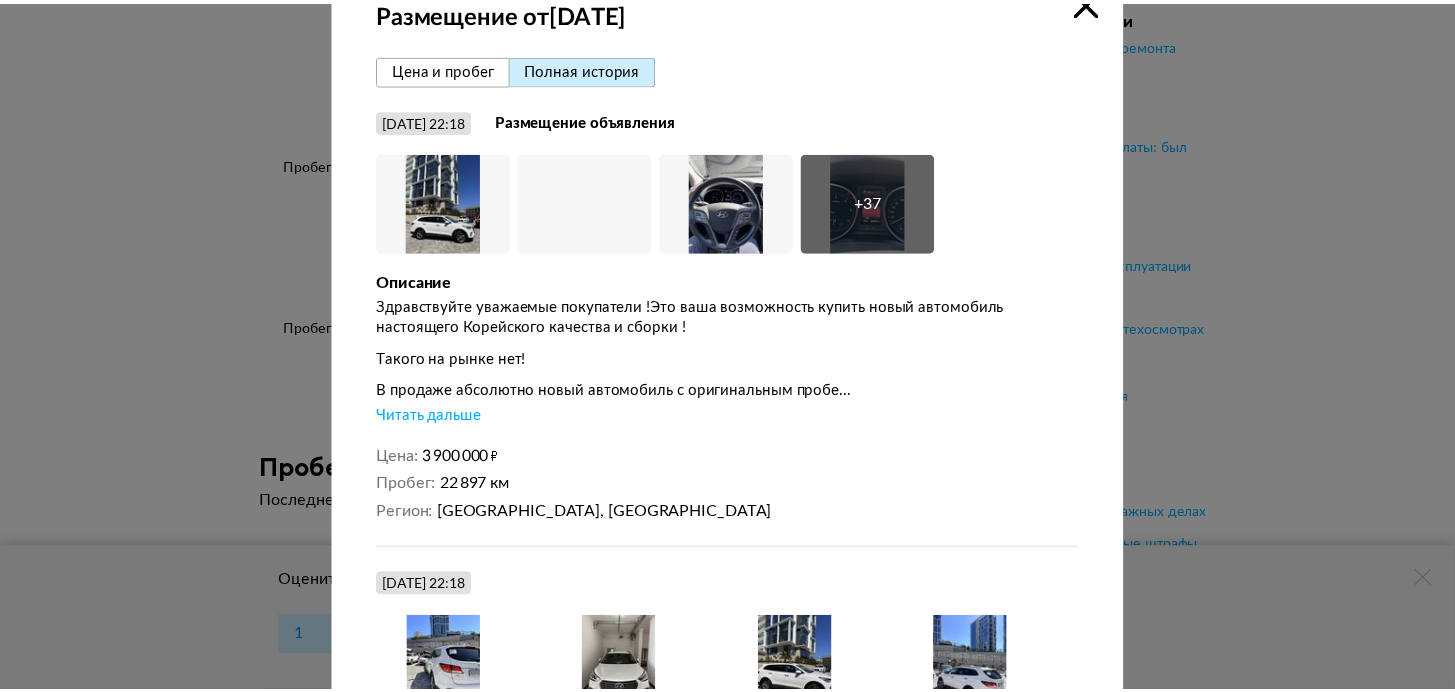 scroll, scrollTop: 0, scrollLeft: 0, axis: both 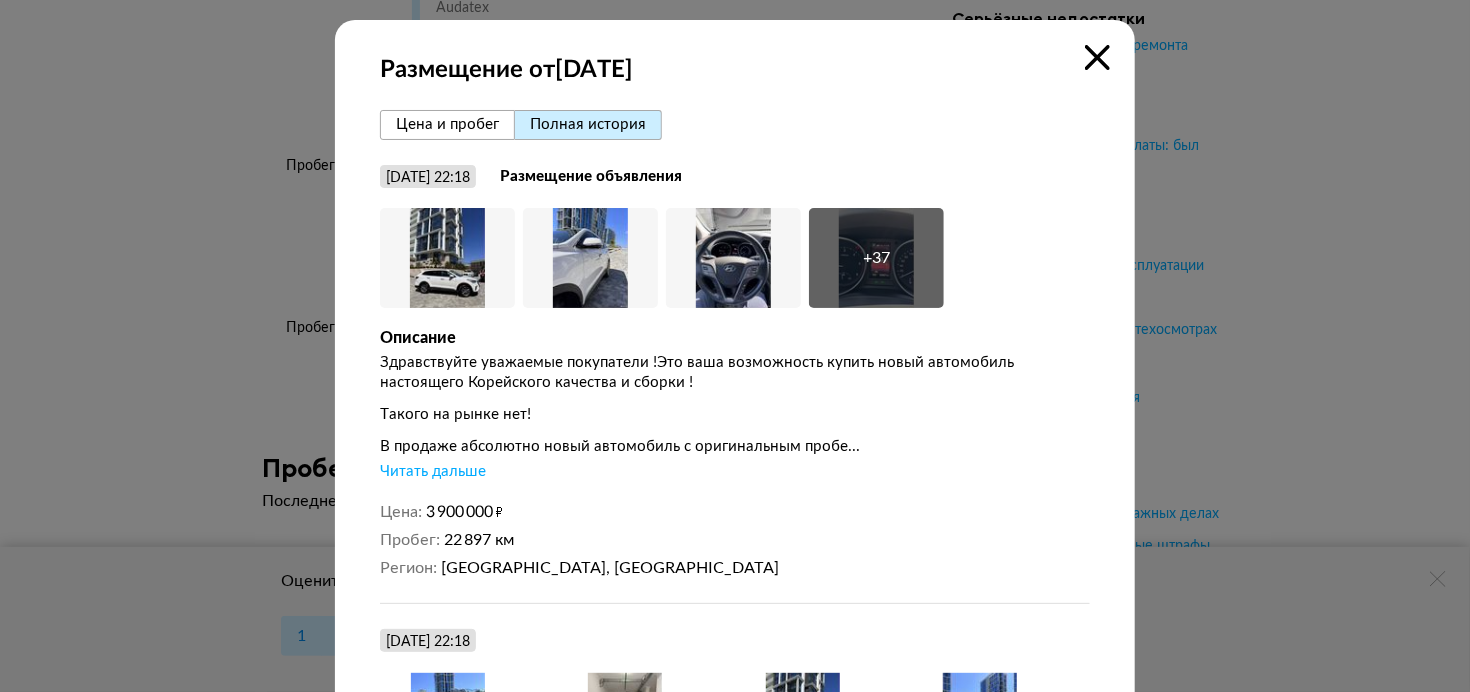 click at bounding box center [1097, 57] 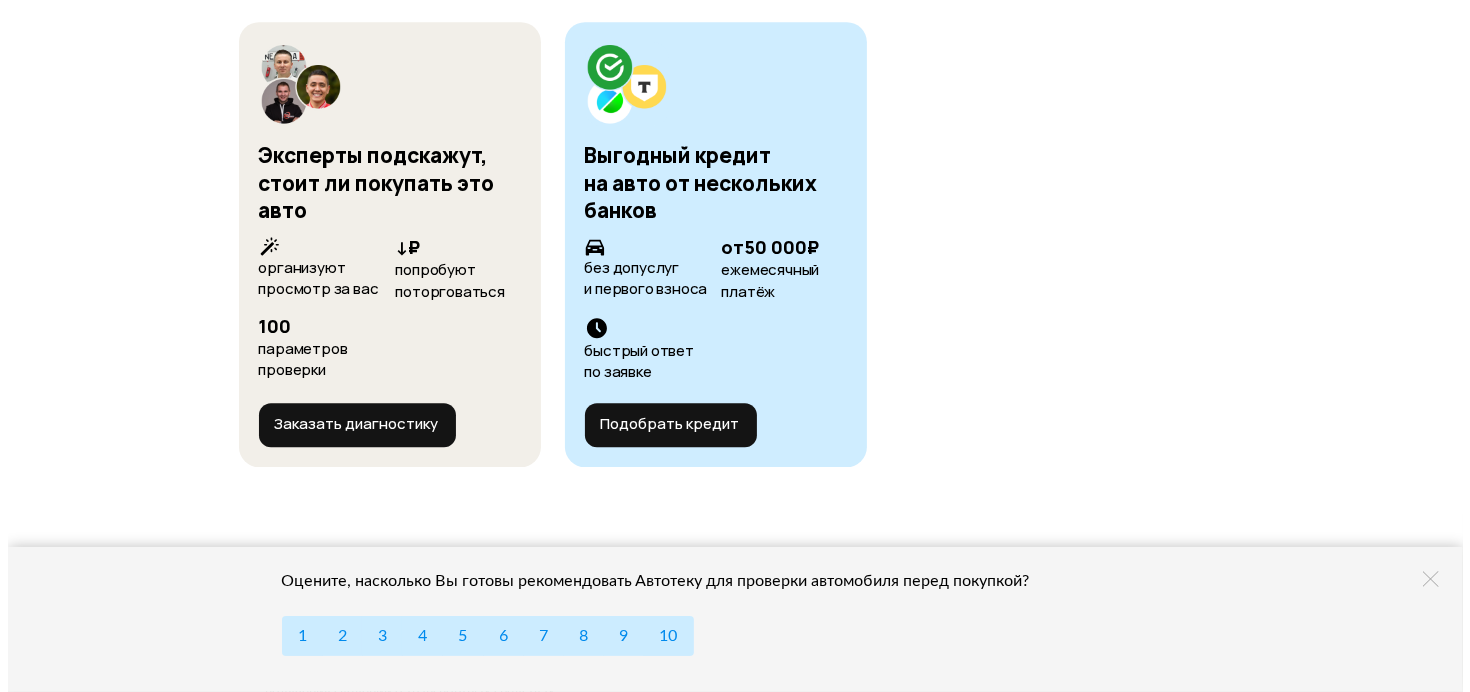 scroll, scrollTop: 12696, scrollLeft: 0, axis: vertical 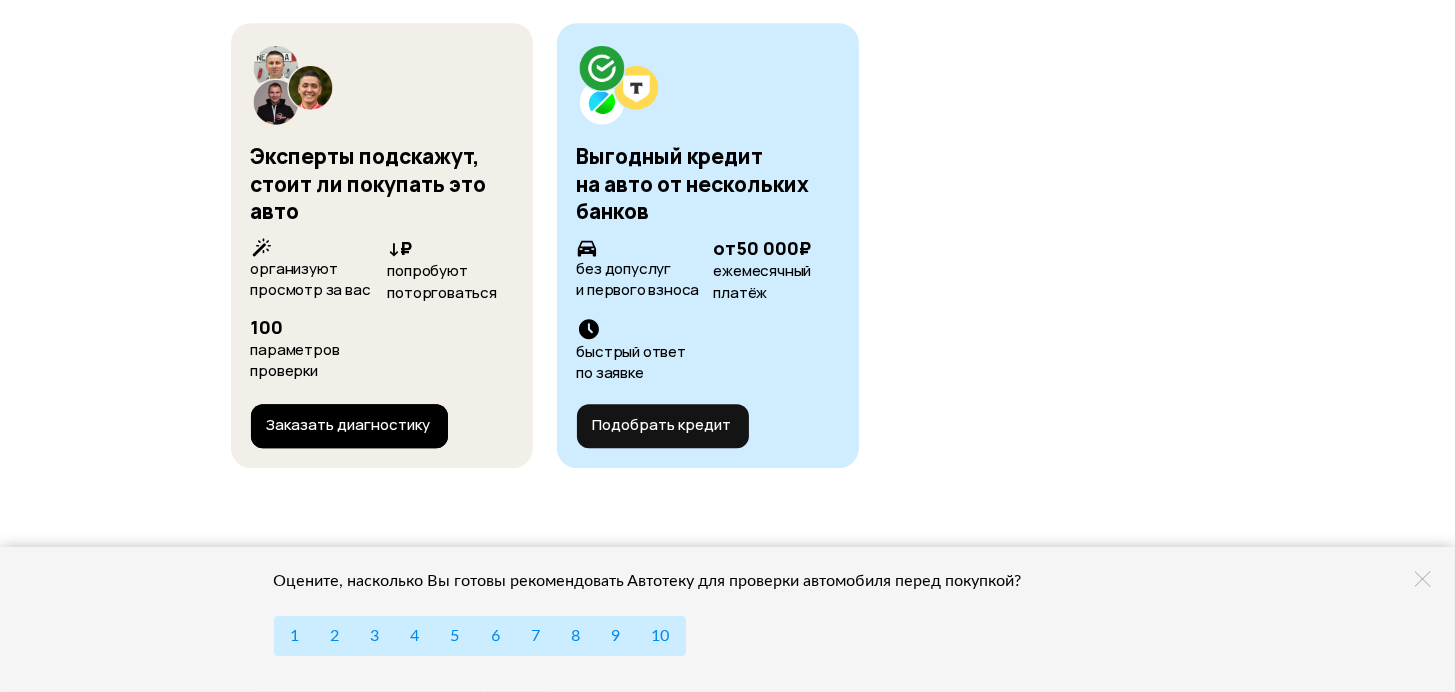 click on "Заказать диагностику" at bounding box center (349, 426) 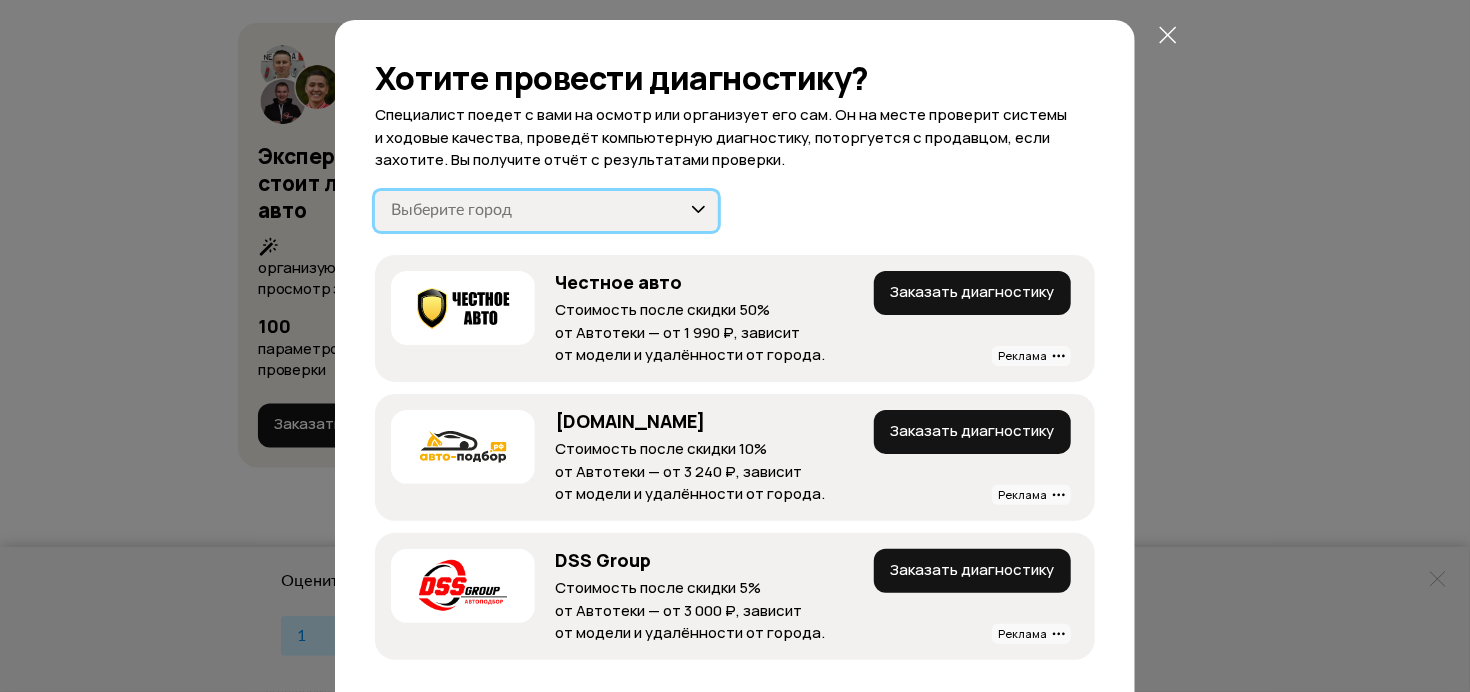 click on "Москва и область Санкт-Петербург и область Нижний Новгород Казань Краснодар Новосибирск Ростов-на-Дону Минск Калининград Сочи Крым Екатеринбург Самара Тольятти Пенза Саранск Воронеж Барнаул Волгоград Ижевск Кемерово Набережные Челны Нижнекамск Пермь Рязань Омск Оренбург Саратов Ставрополь Томск Тула Тюмень Ульяновск Уфа Чебоксары Челябинск Шахты Киров Тверь Красноярск Иркутск Мурманск Брянск Ярославль Энгельс Смоленск Орел Курск Калуга Анапа Астрахань Великий Новгород Владимир Вологда Иваново Йошкар-Ола Липецк Геленджик Пятигорск Севастополь" at bounding box center [546, 211] 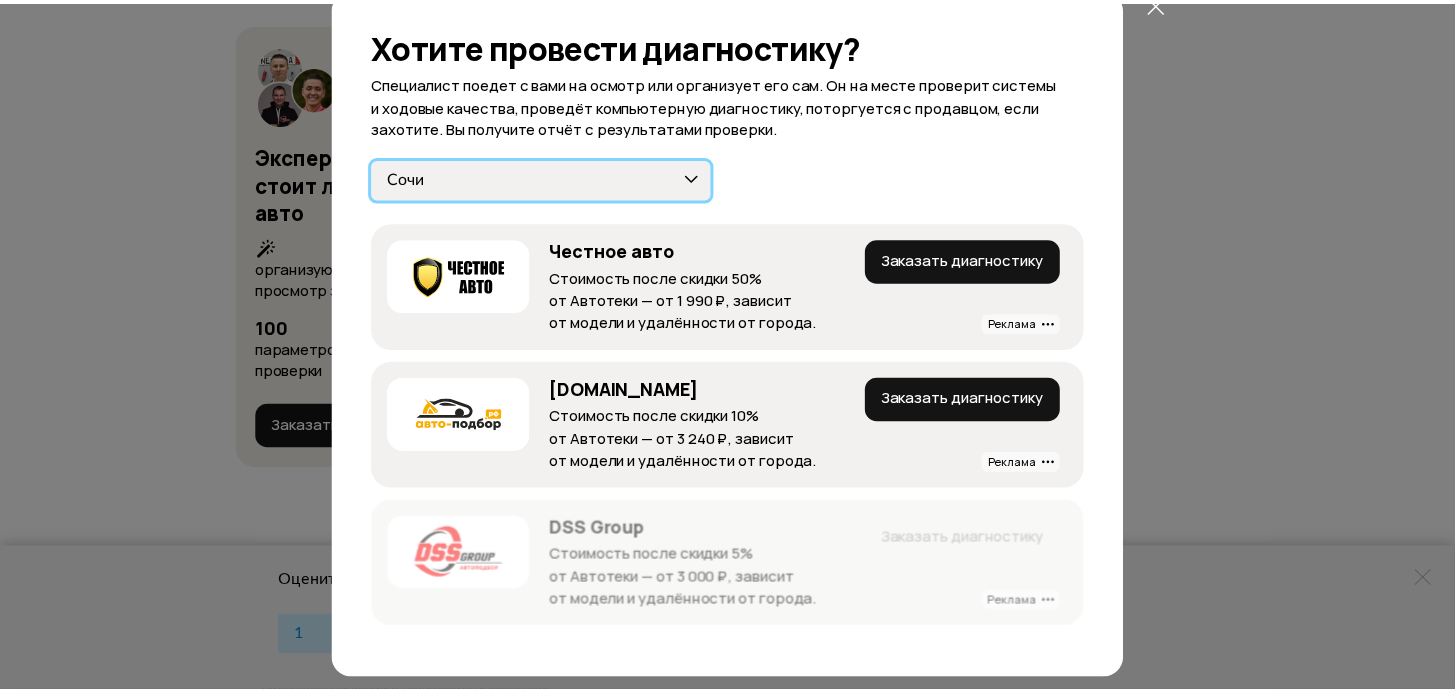 scroll, scrollTop: 33, scrollLeft: 0, axis: vertical 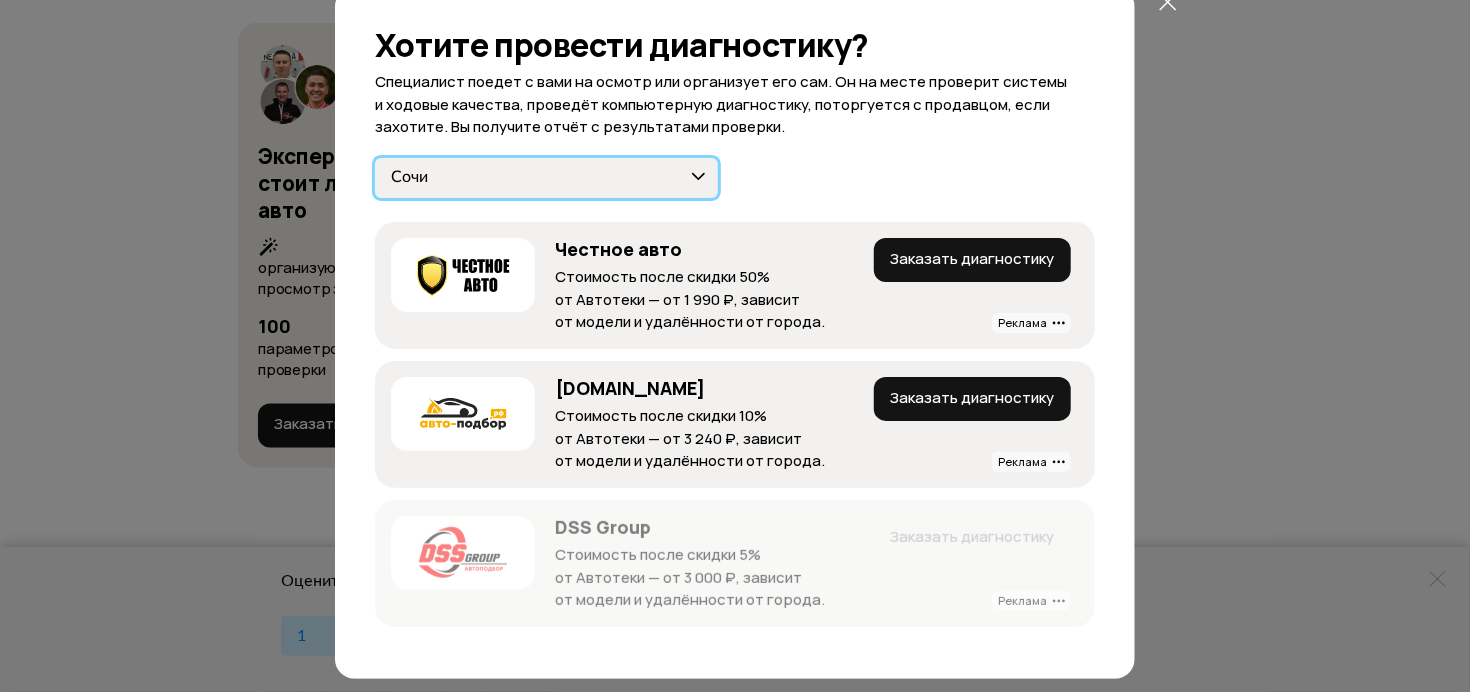 click at bounding box center [463, 414] 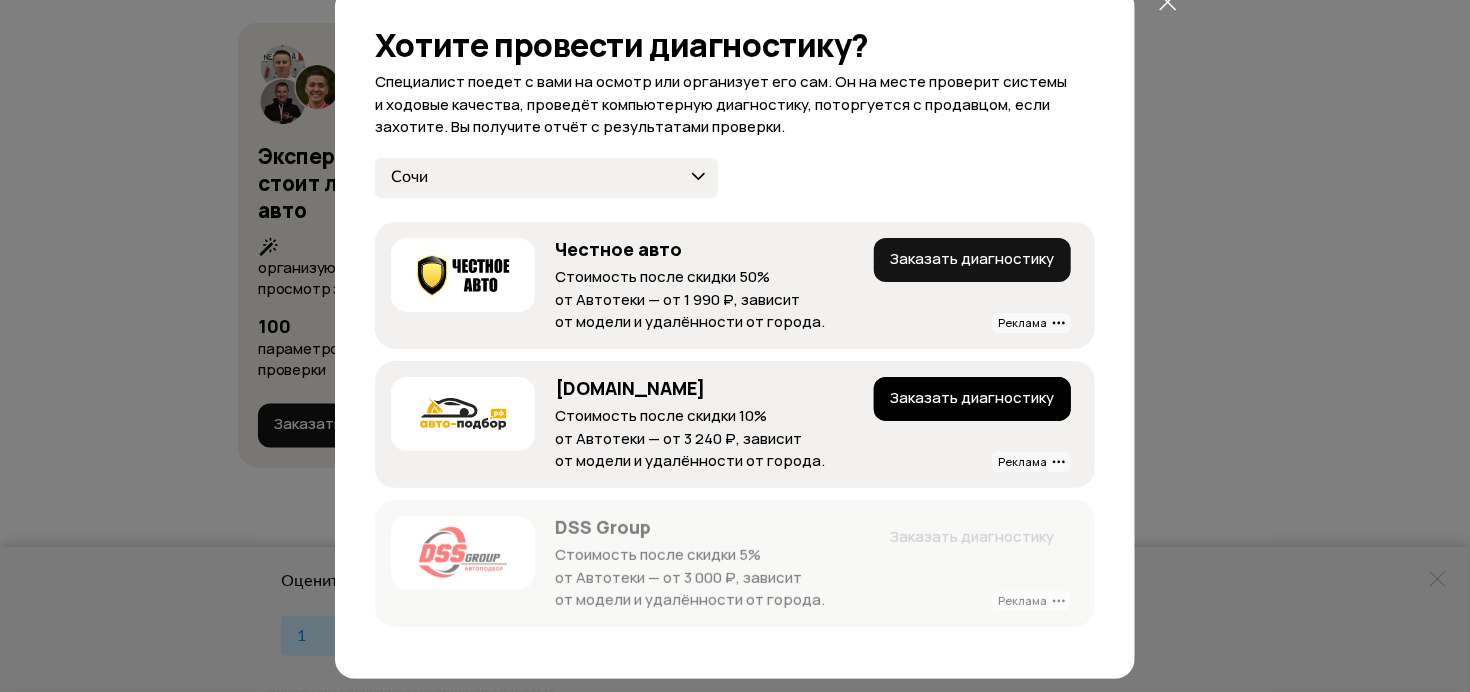 click on "Заказать диагностику" at bounding box center (972, 399) 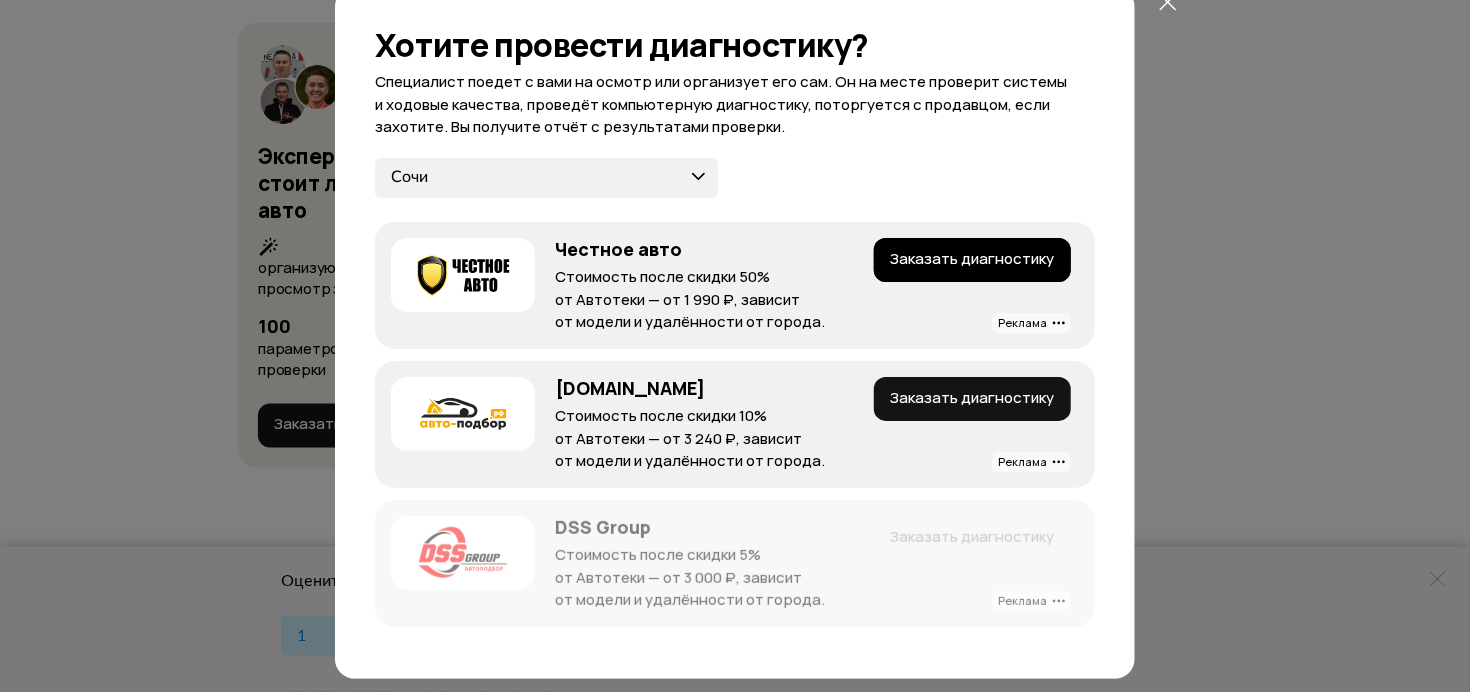 click on "Заказать диагностику" at bounding box center (972, 260) 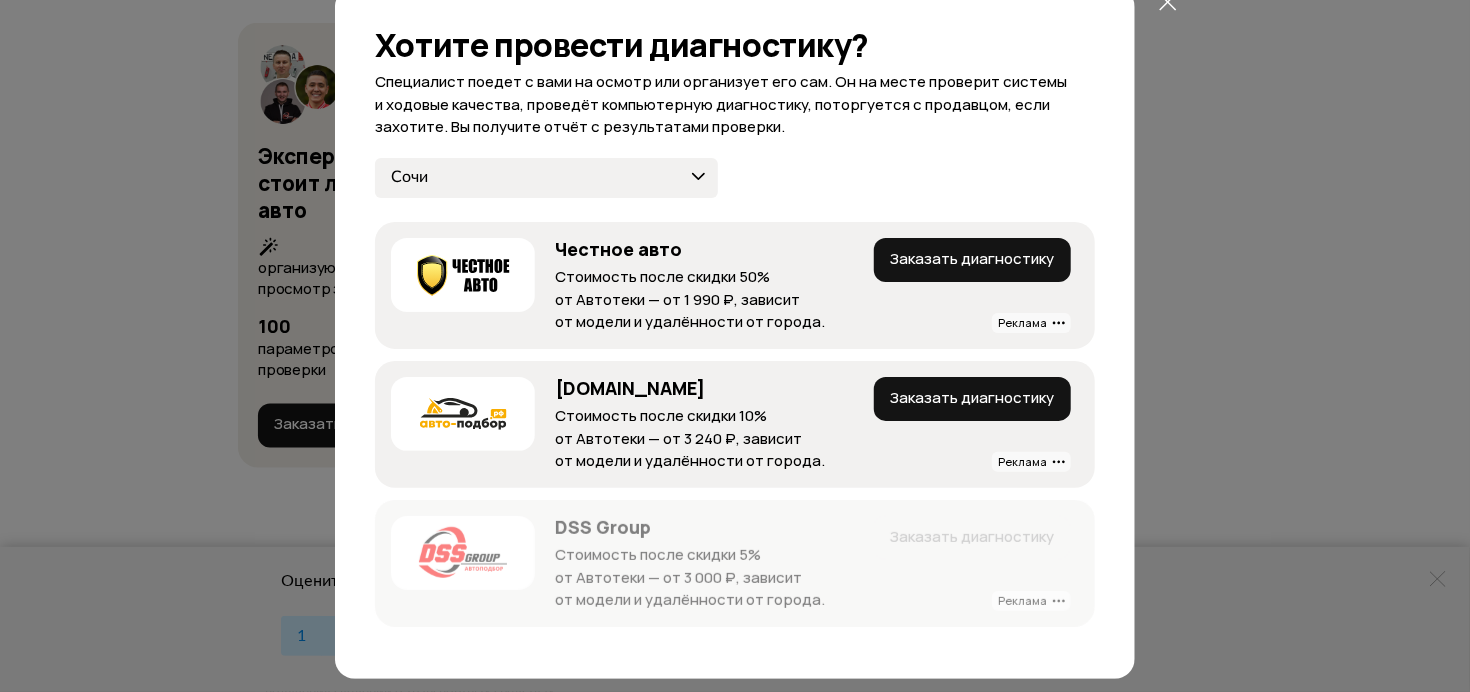 click at bounding box center [735, 313] 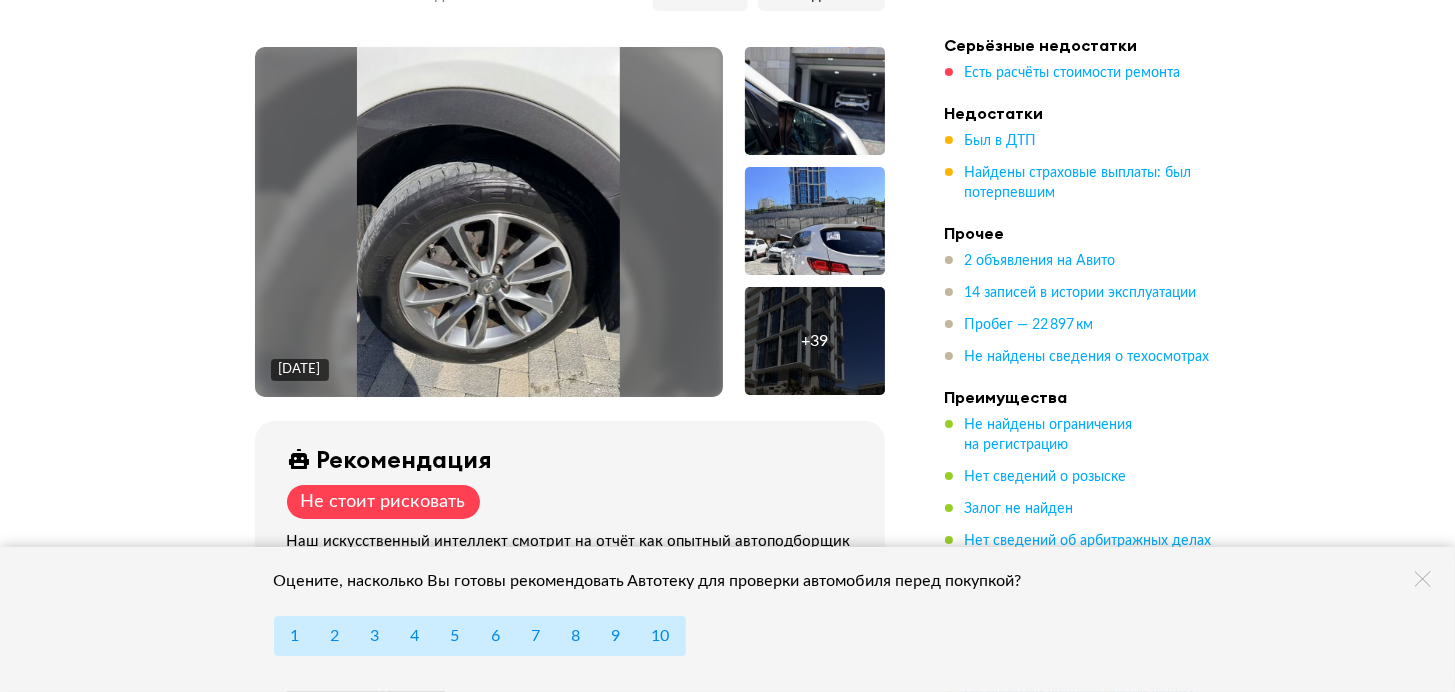 scroll, scrollTop: 0, scrollLeft: 0, axis: both 